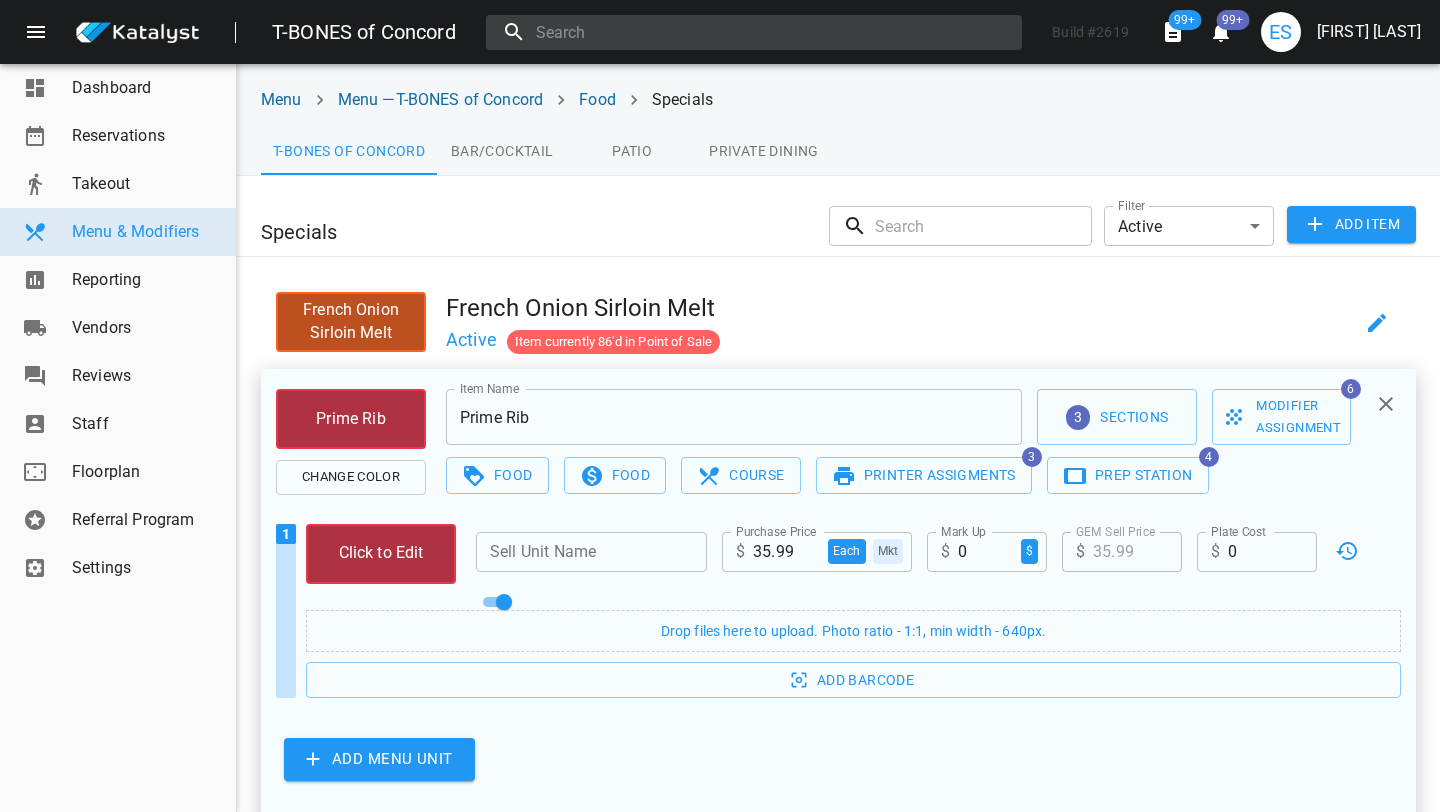scroll, scrollTop: 0, scrollLeft: 0, axis: both 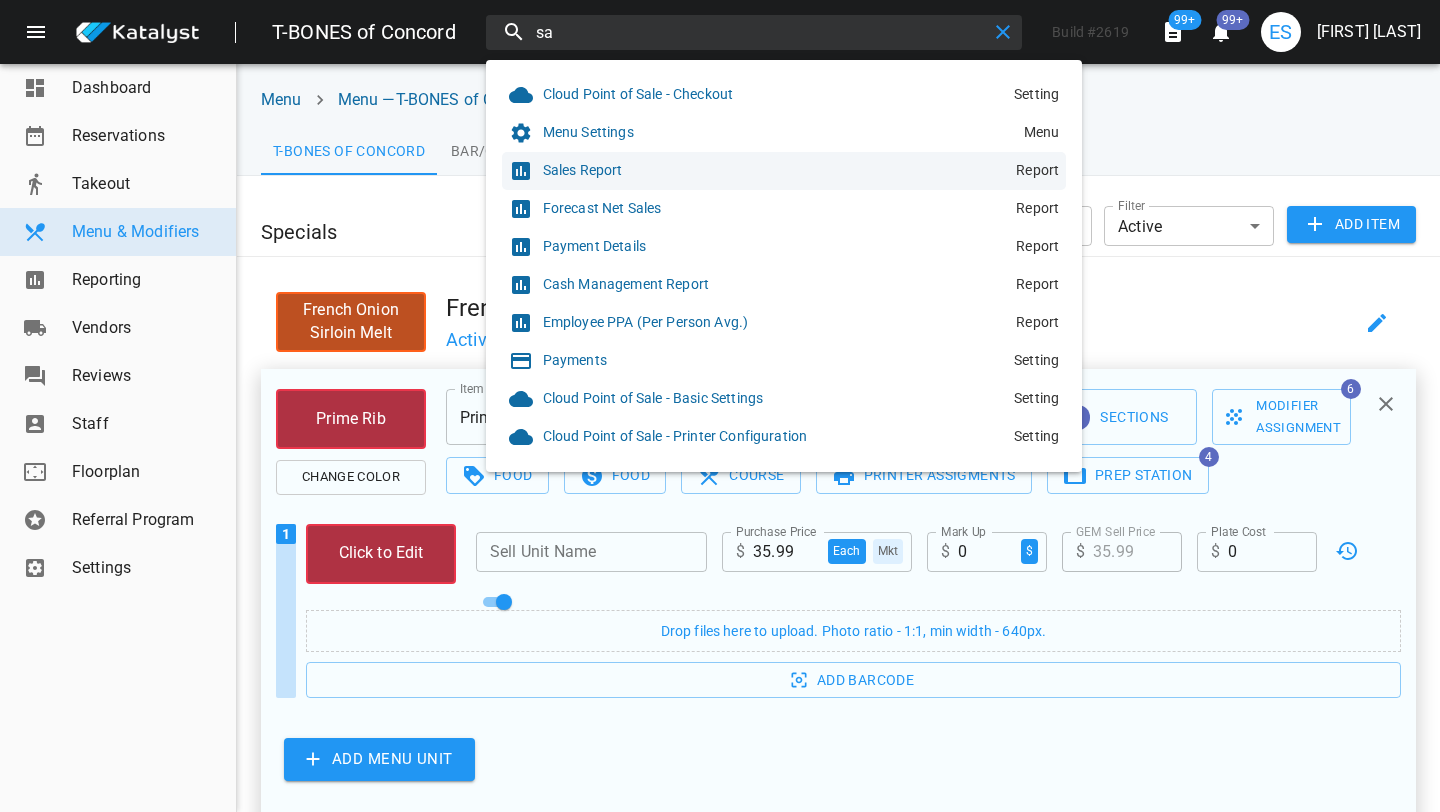 type on "sa" 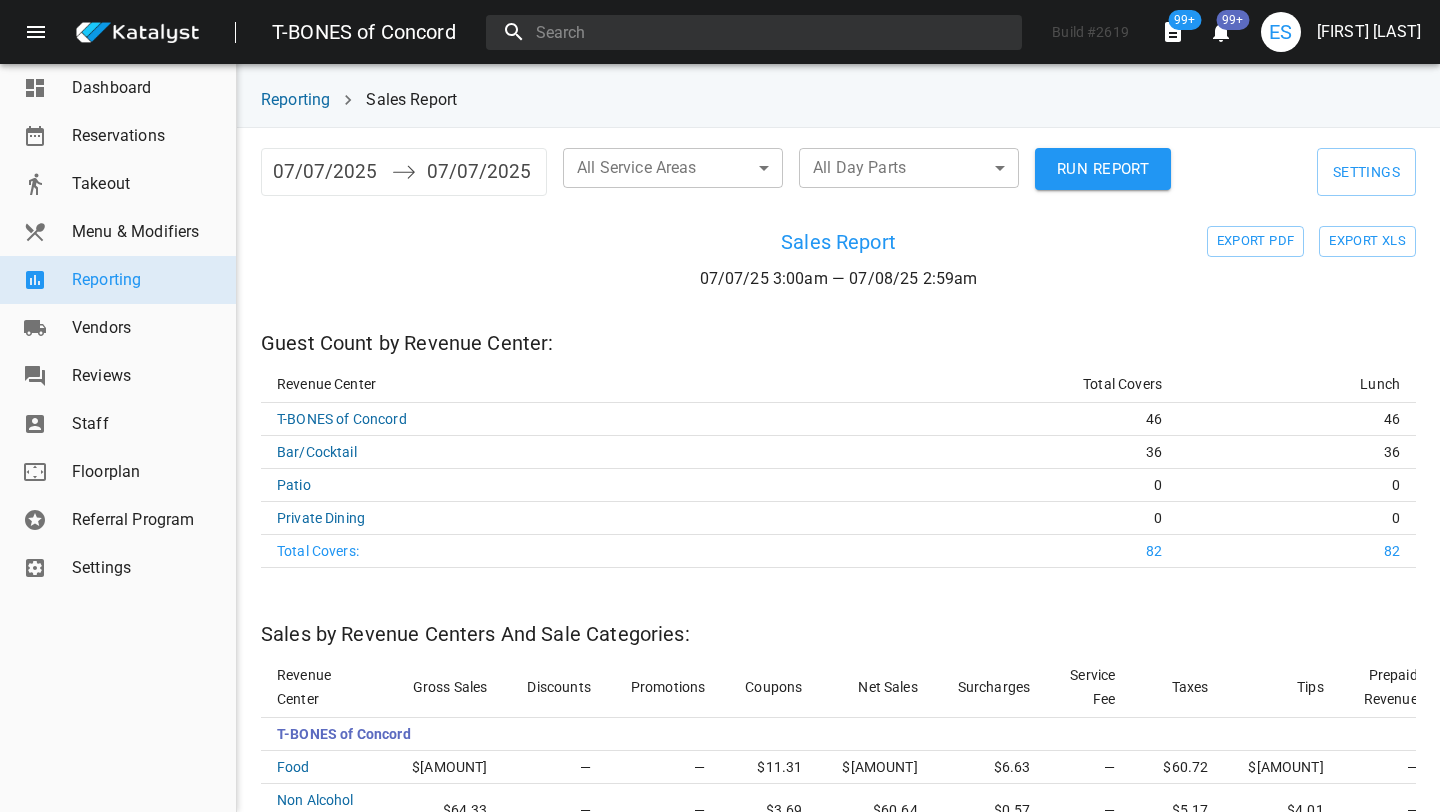 click on "07/07/2025" at bounding box center [327, 172] 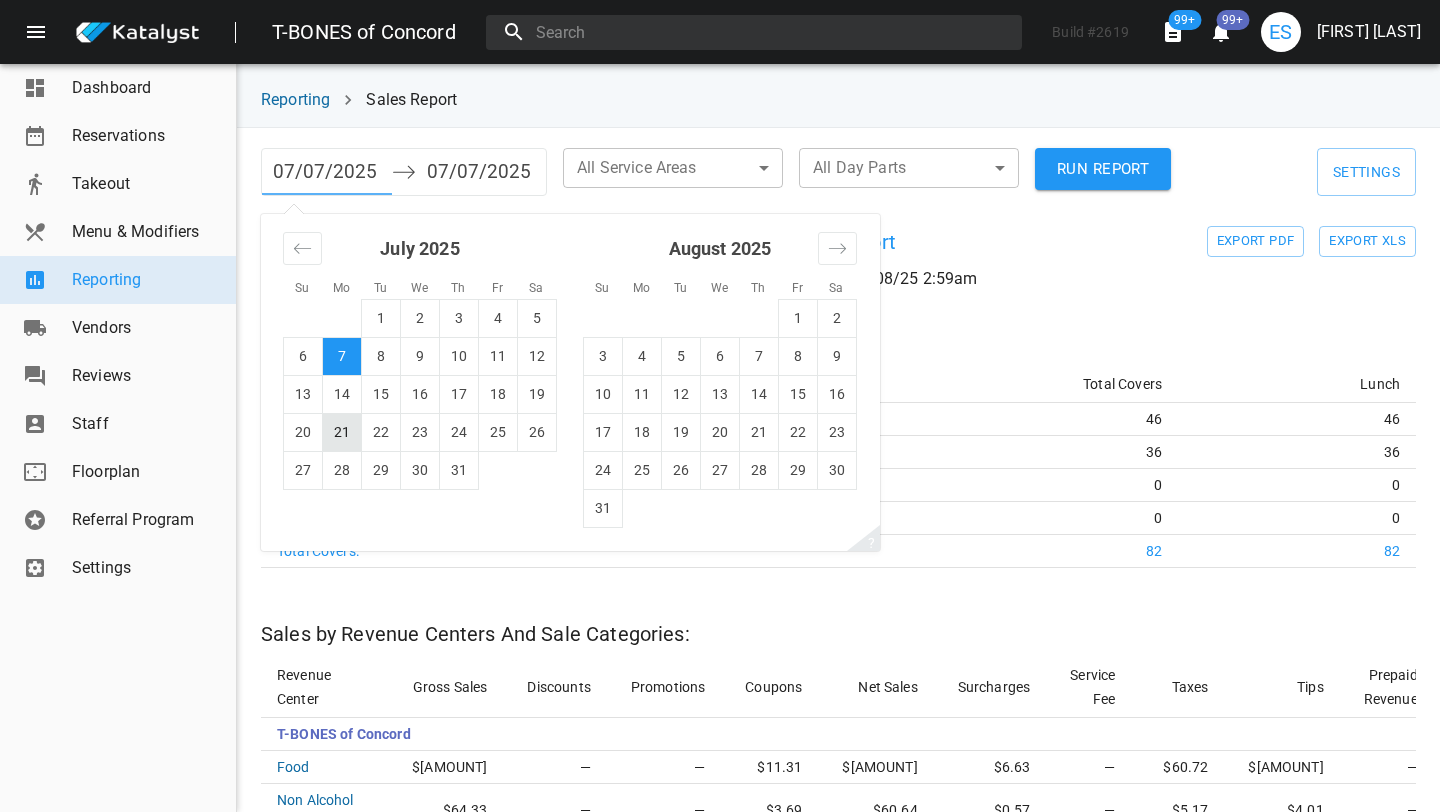 click on "21" at bounding box center (342, 432) 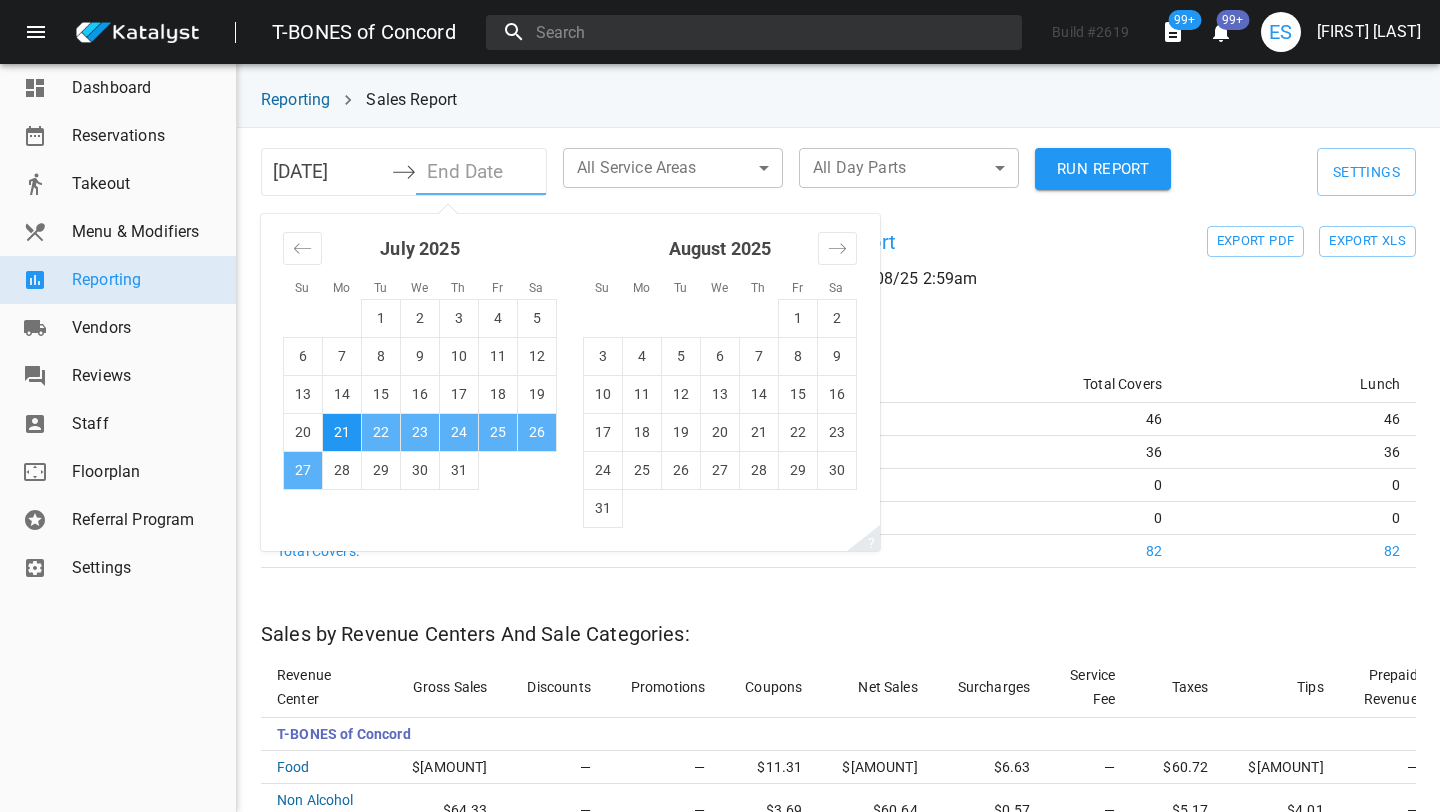click on "27" at bounding box center (303, 470) 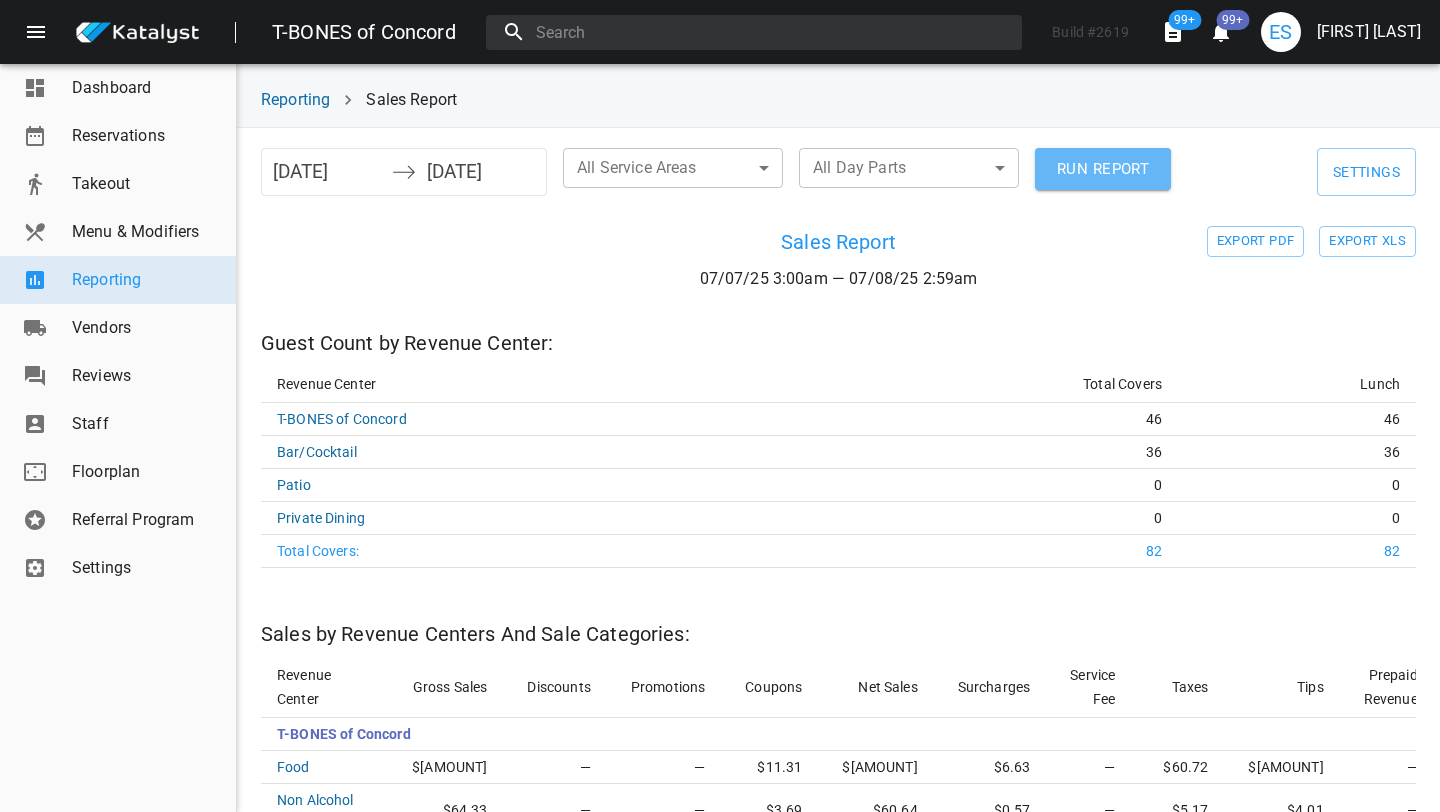 click on "RUN REPORT" at bounding box center (1103, 169) 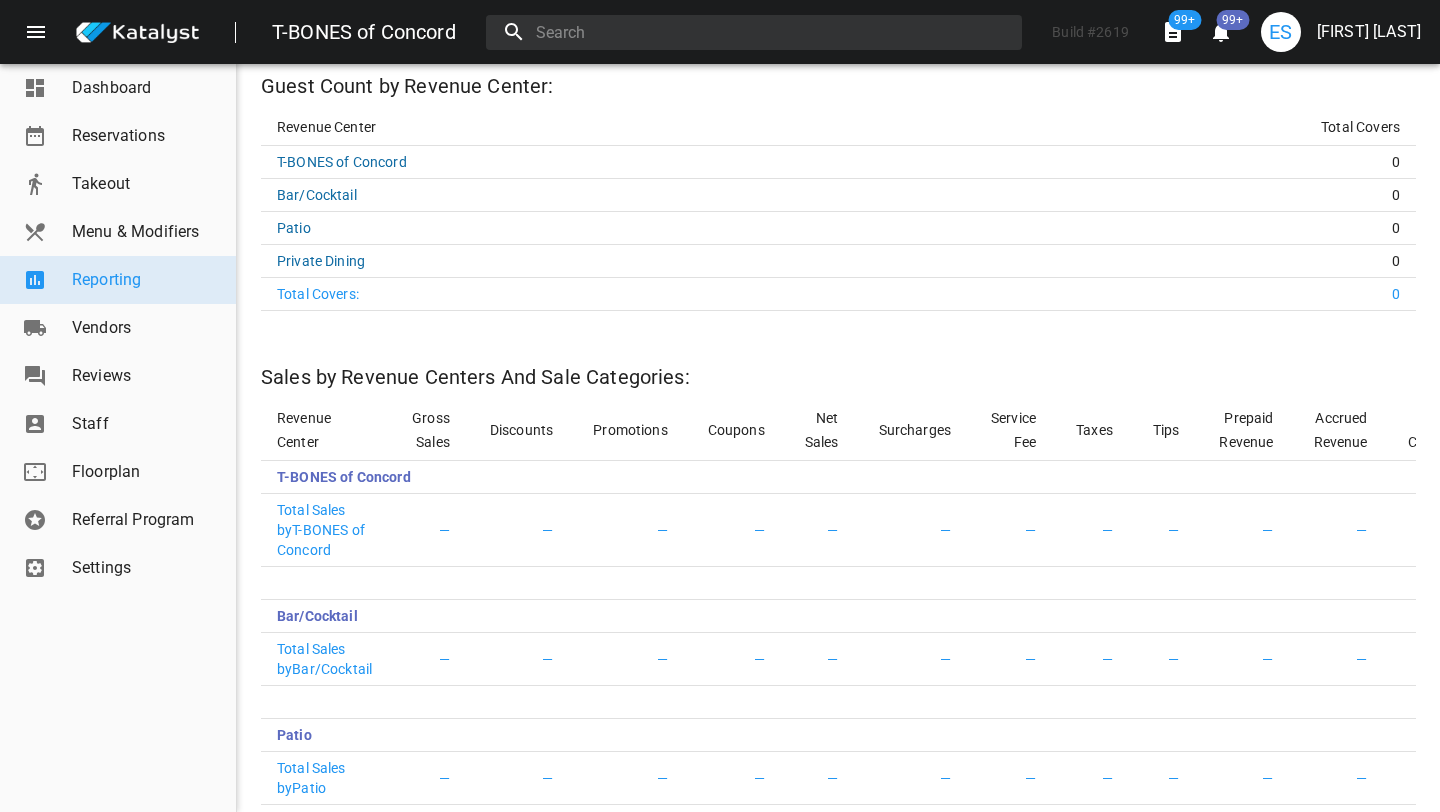 scroll, scrollTop: 0, scrollLeft: 0, axis: both 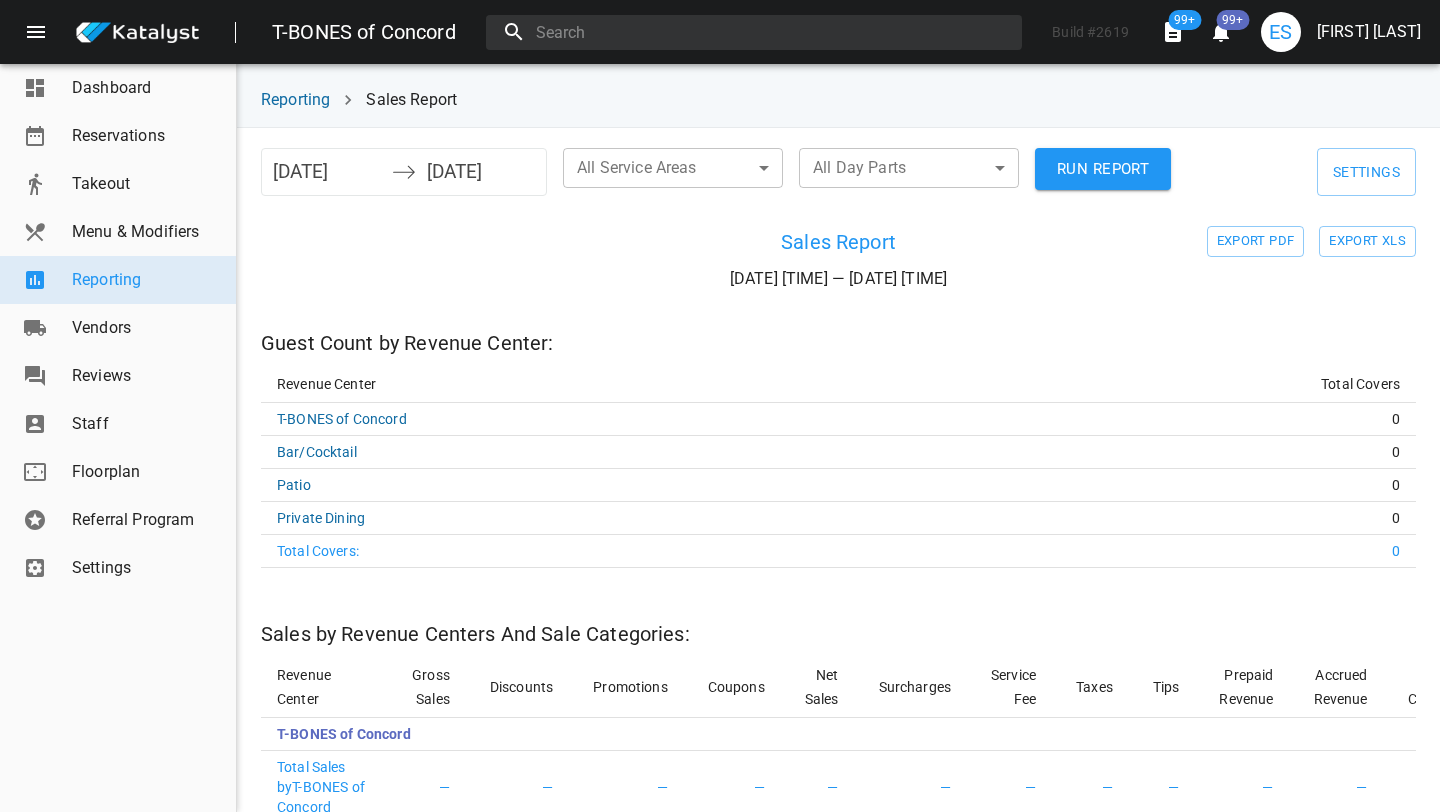 click on "[DATE]" at bounding box center (327, 172) 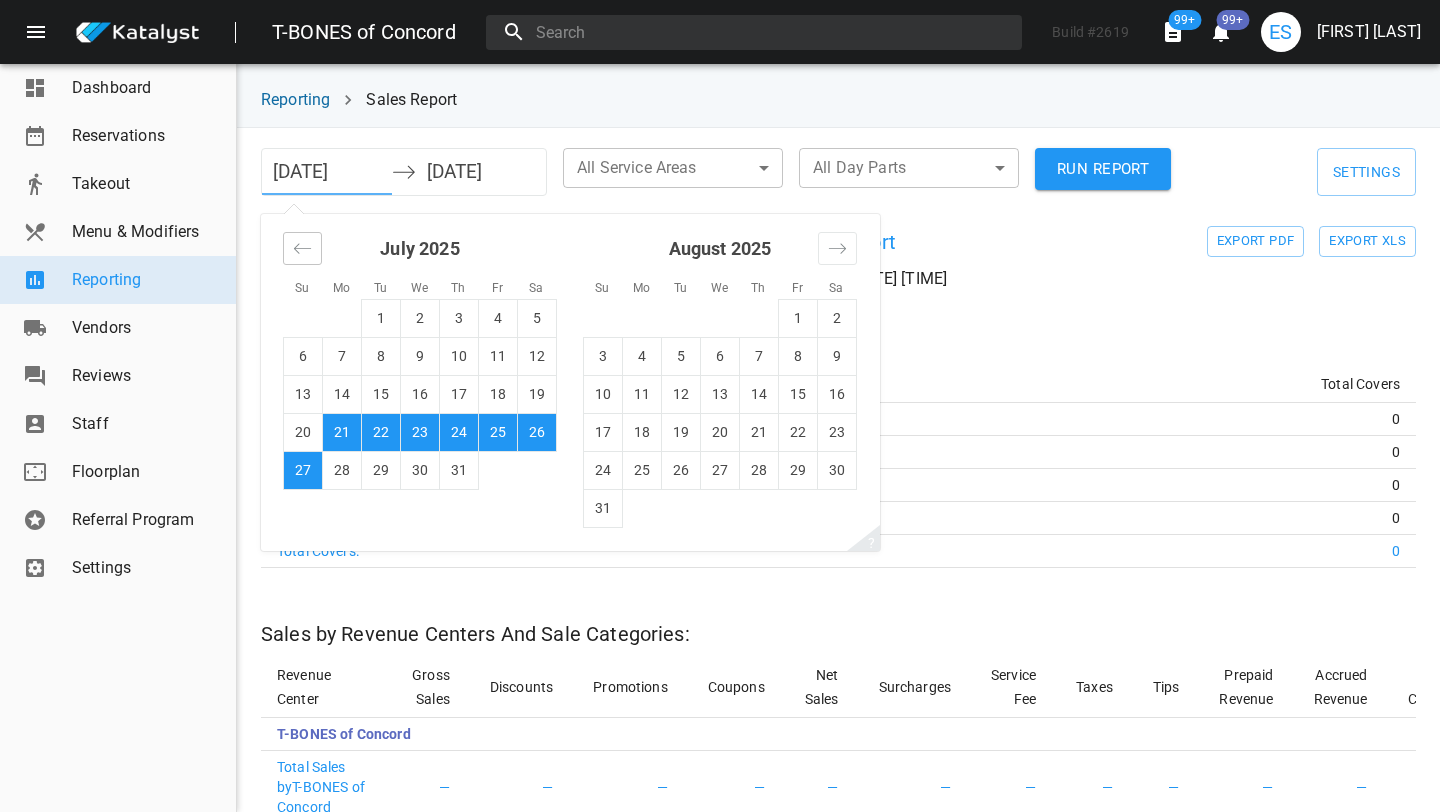click at bounding box center [302, 248] 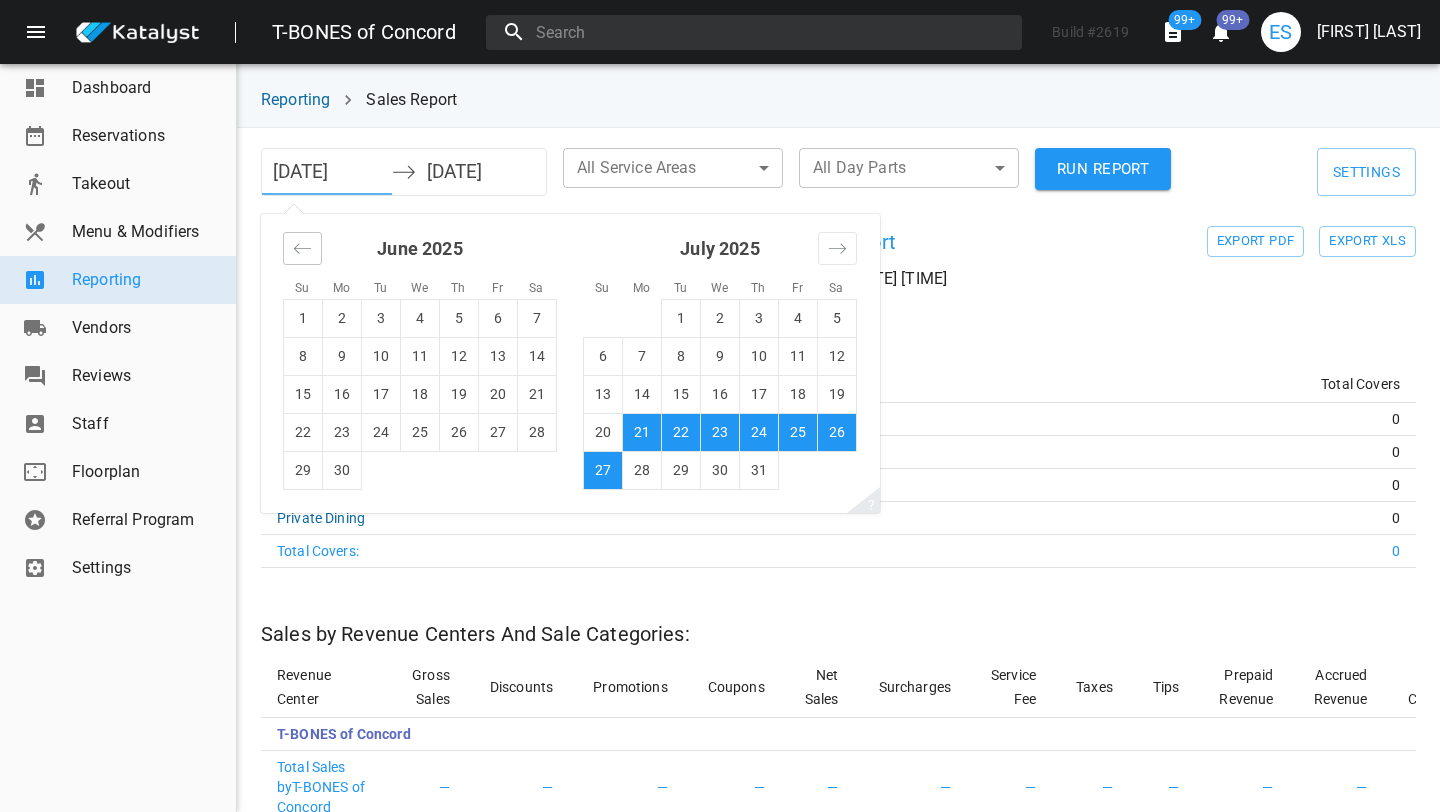 click at bounding box center [302, 248] 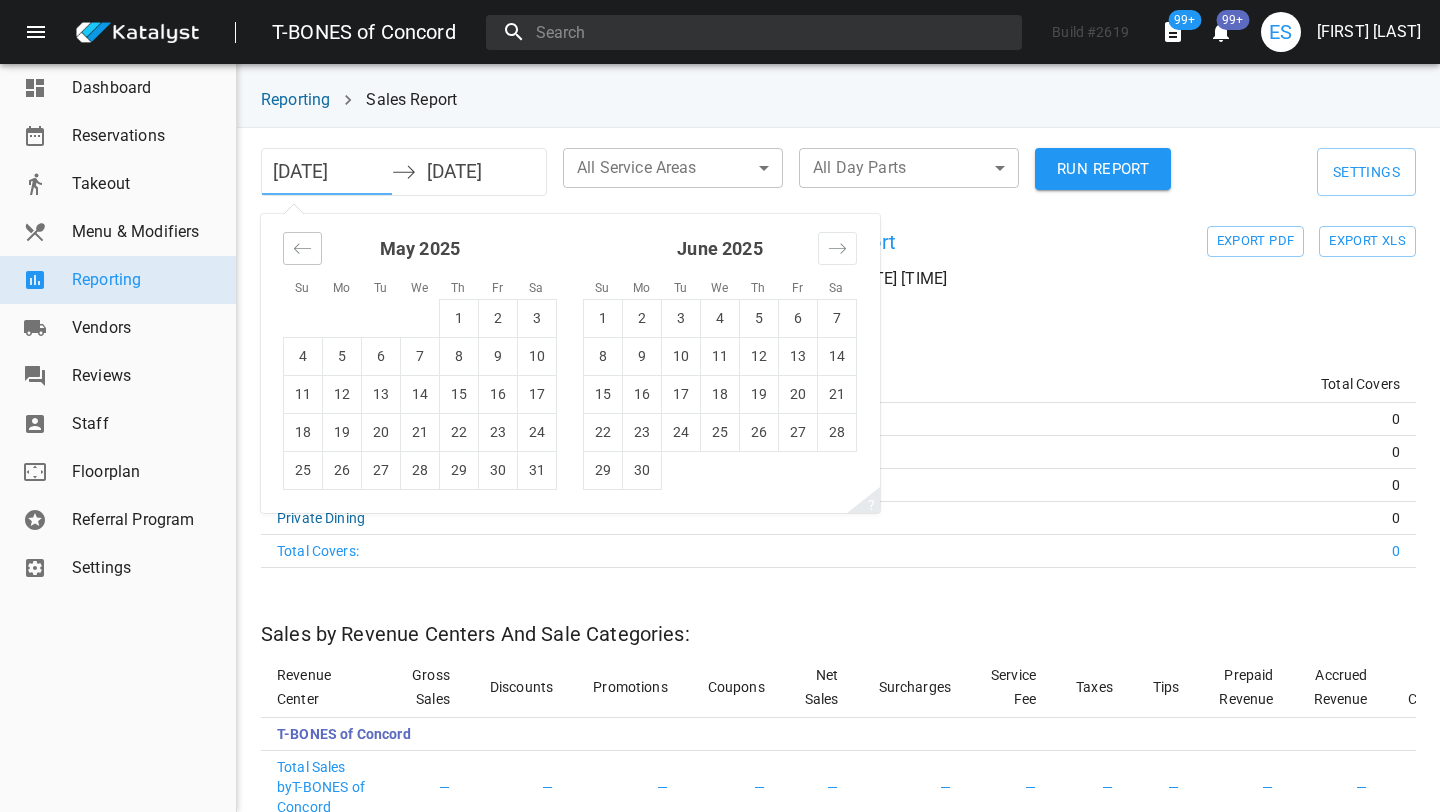 click at bounding box center (302, 248) 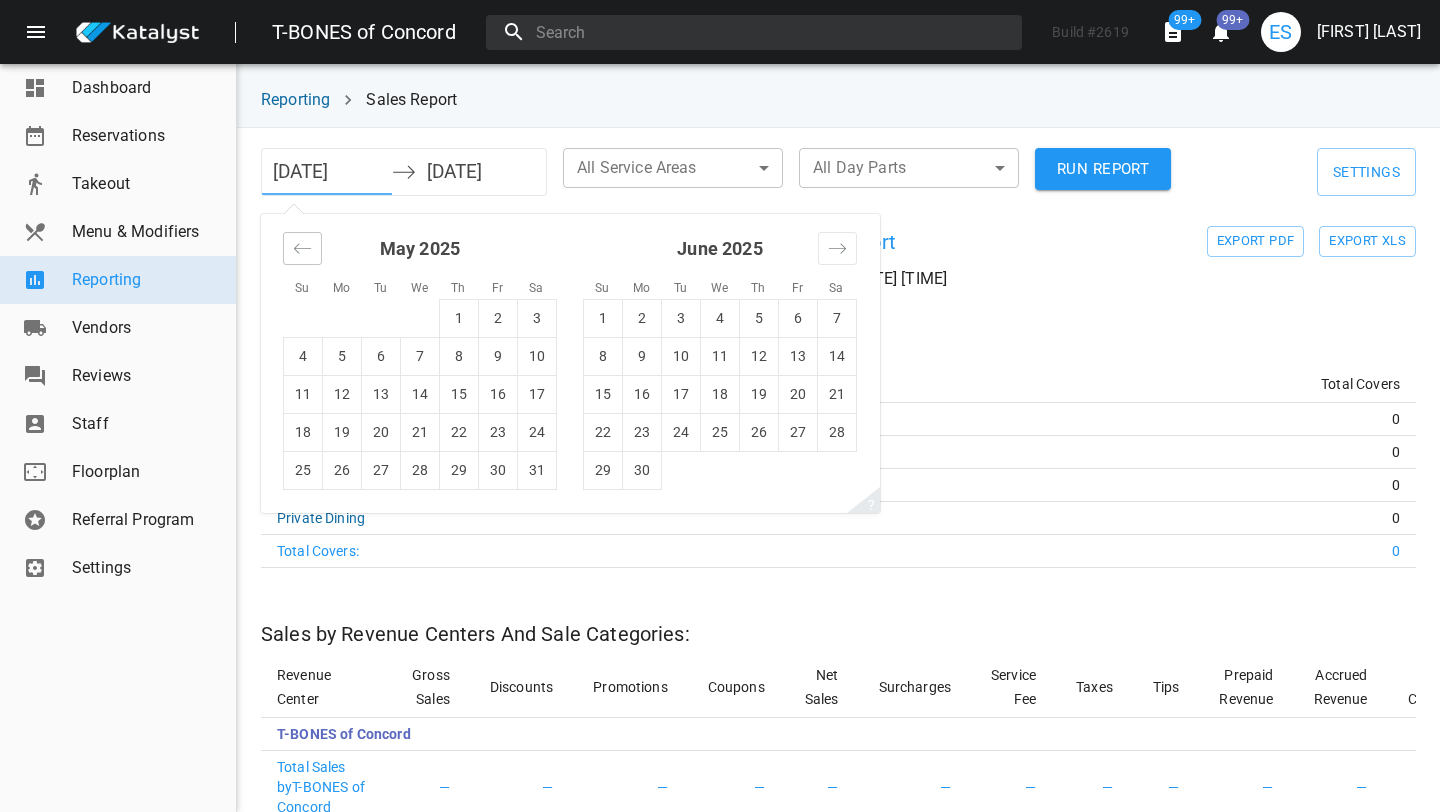 click at bounding box center (302, 248) 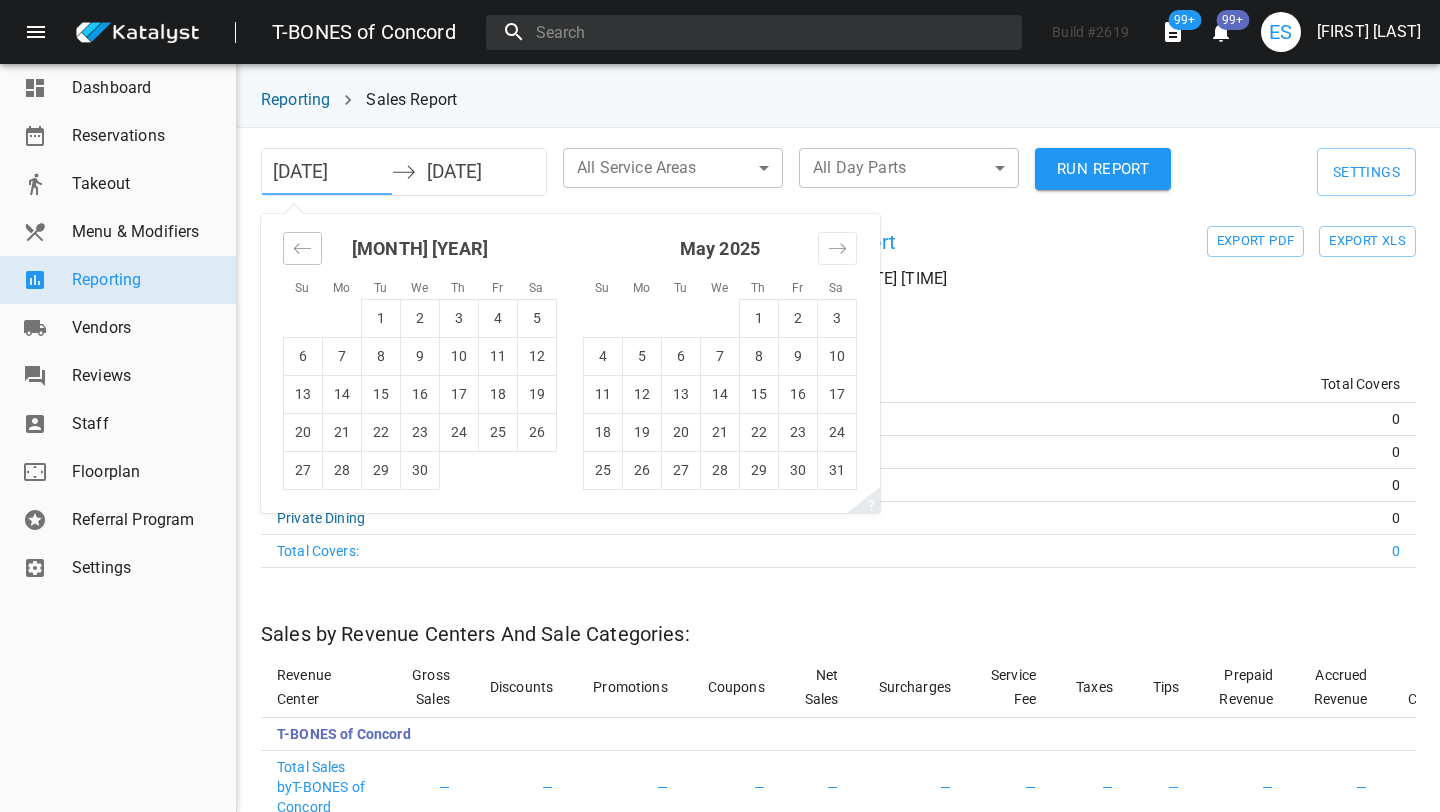 click at bounding box center (302, 248) 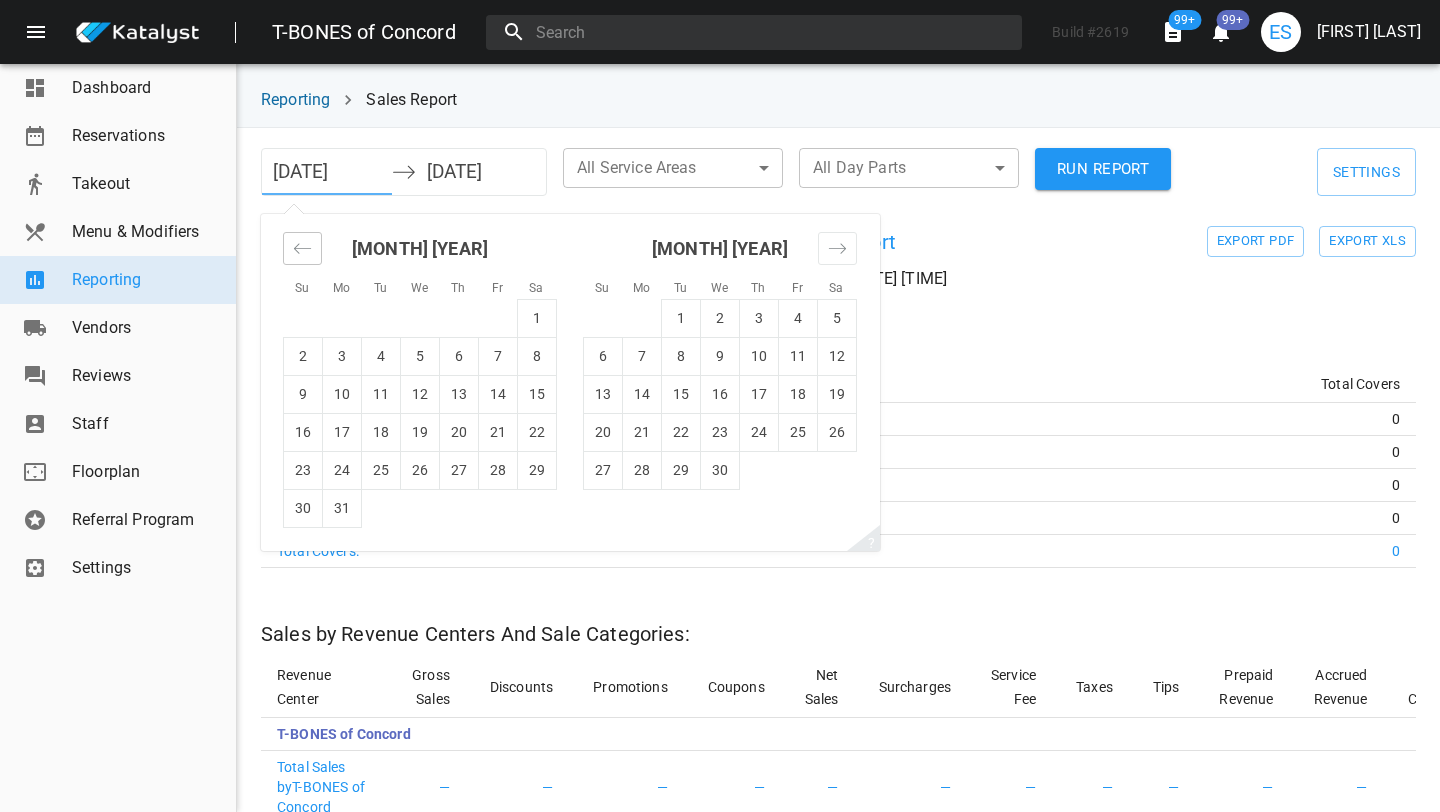 click at bounding box center (302, 248) 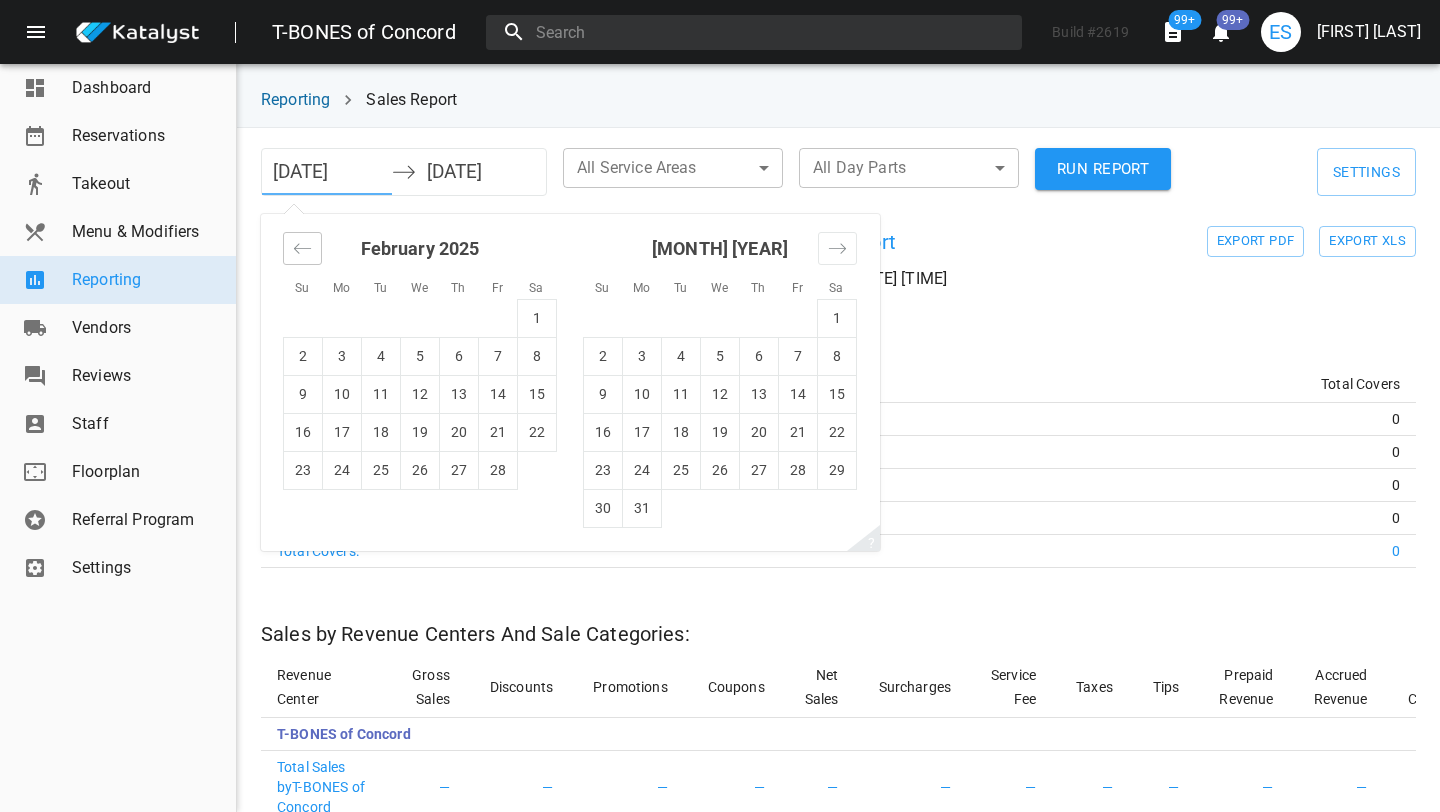 click at bounding box center (302, 248) 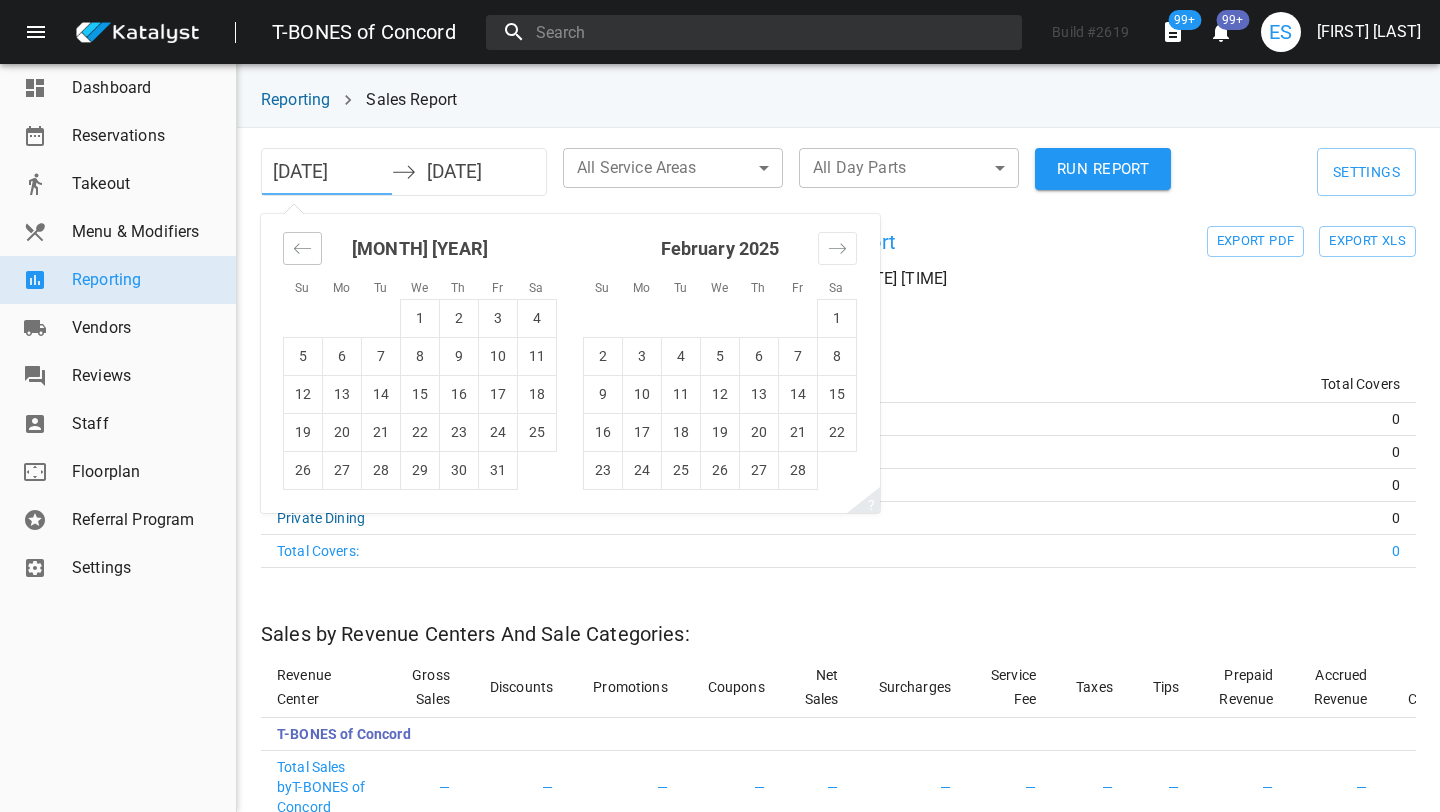 click at bounding box center (302, 248) 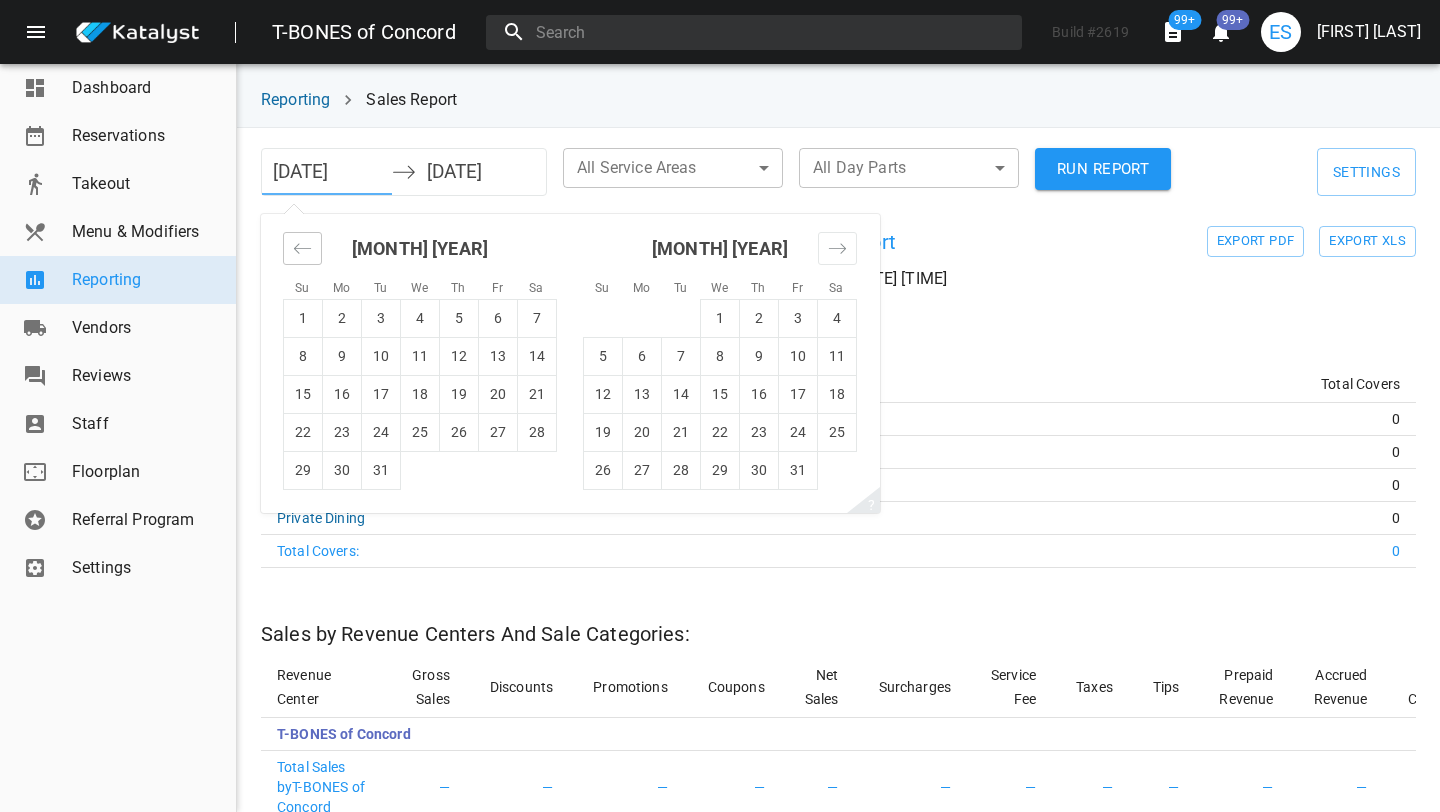 click at bounding box center (302, 248) 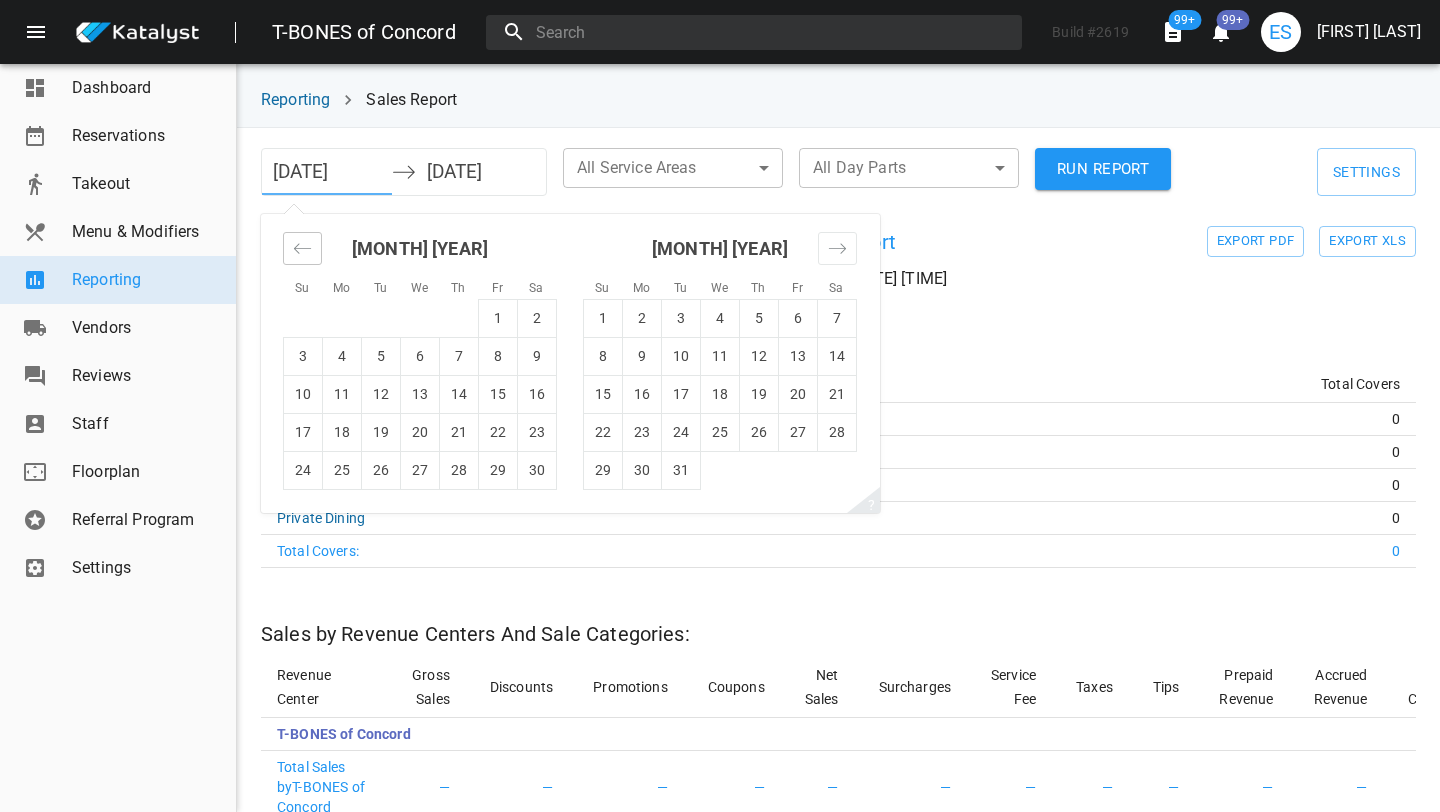 click at bounding box center (302, 248) 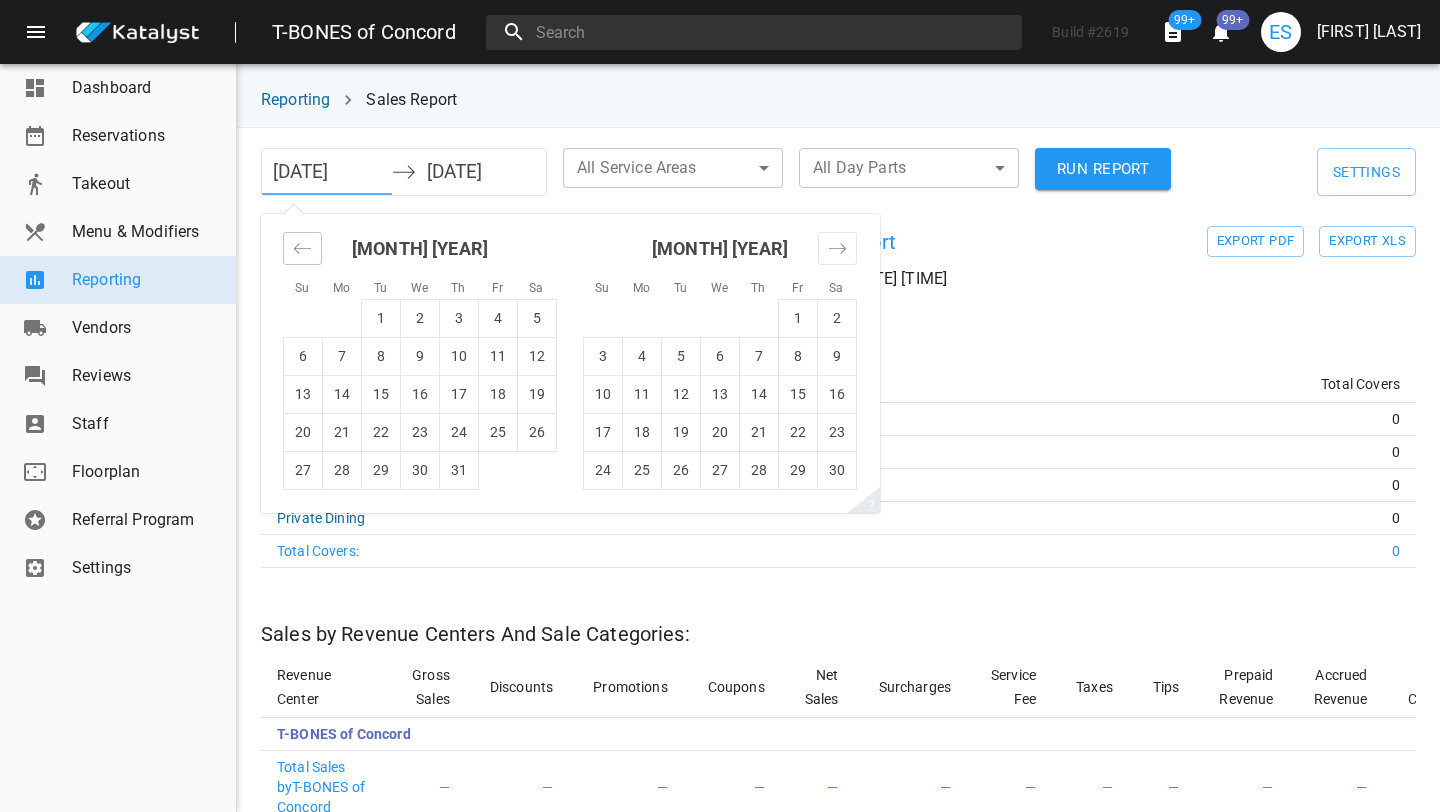 click at bounding box center [302, 248] 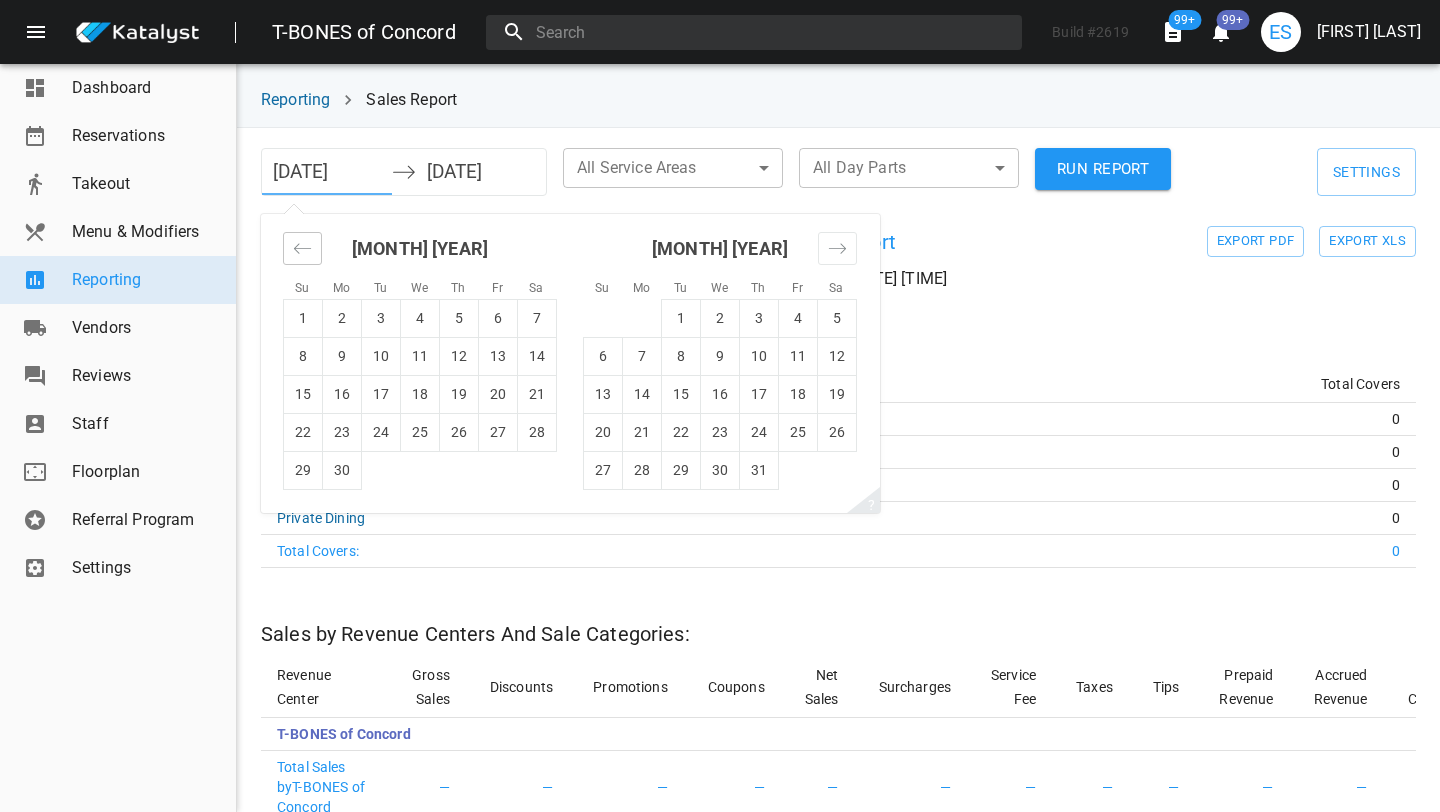 click at bounding box center (302, 248) 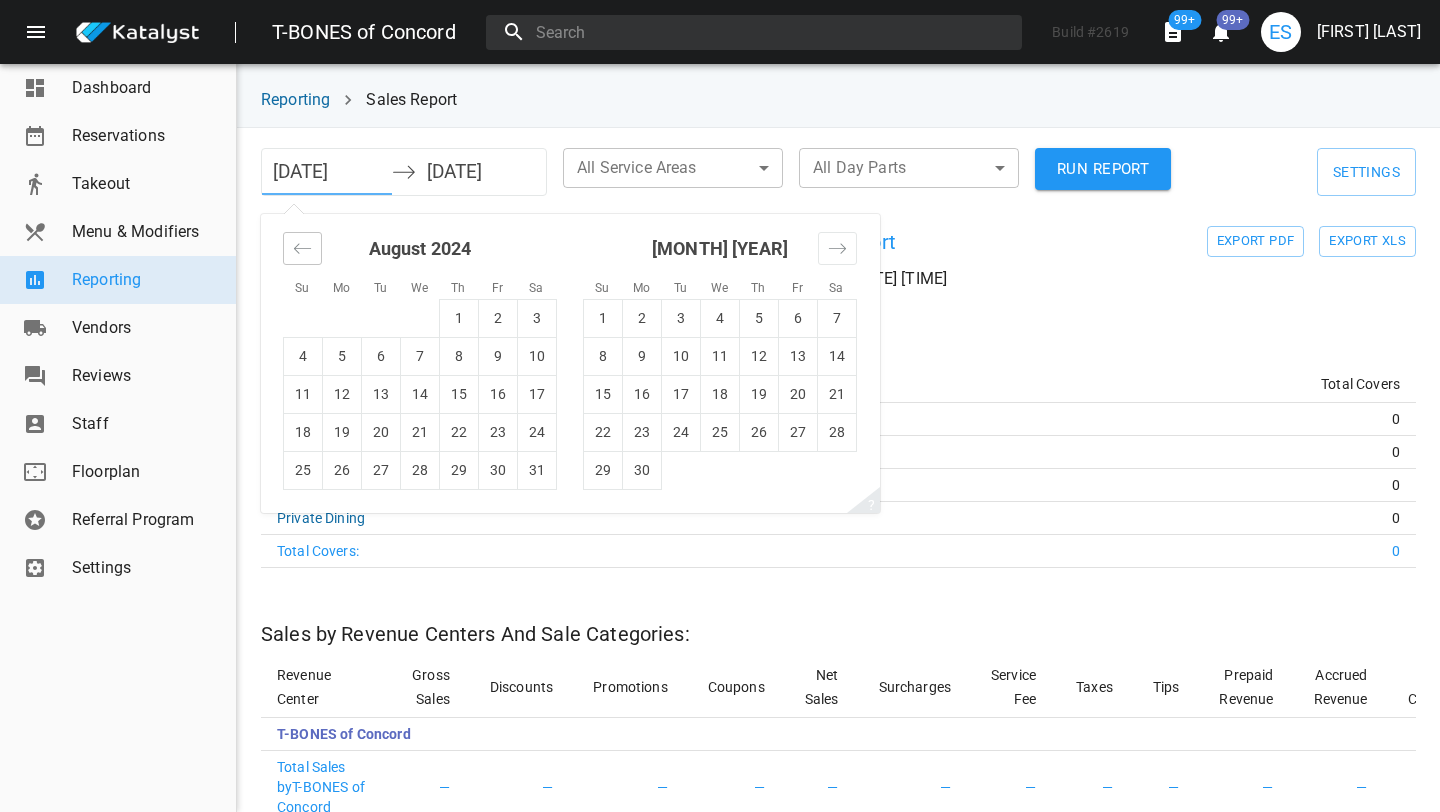click at bounding box center [302, 248] 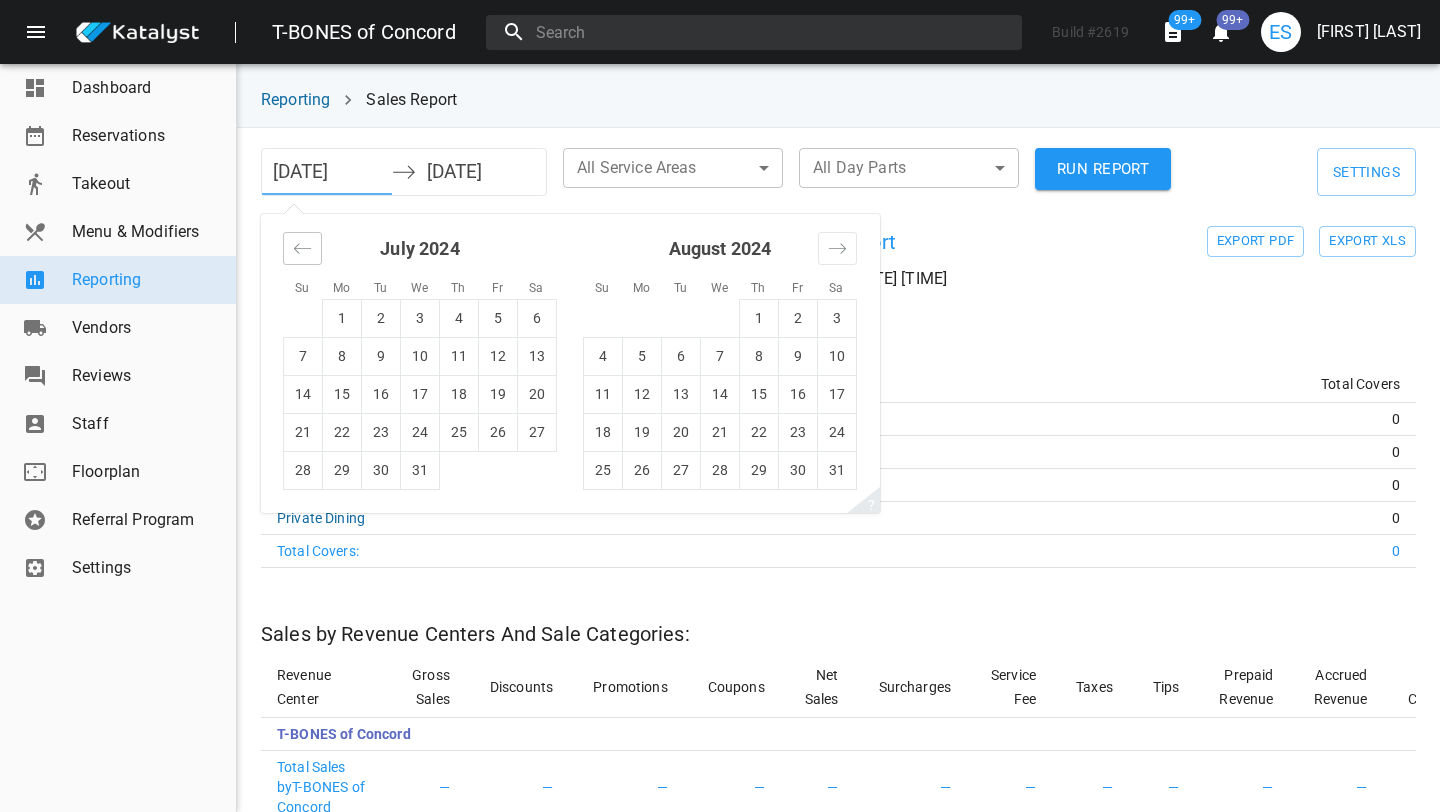 click at bounding box center (302, 248) 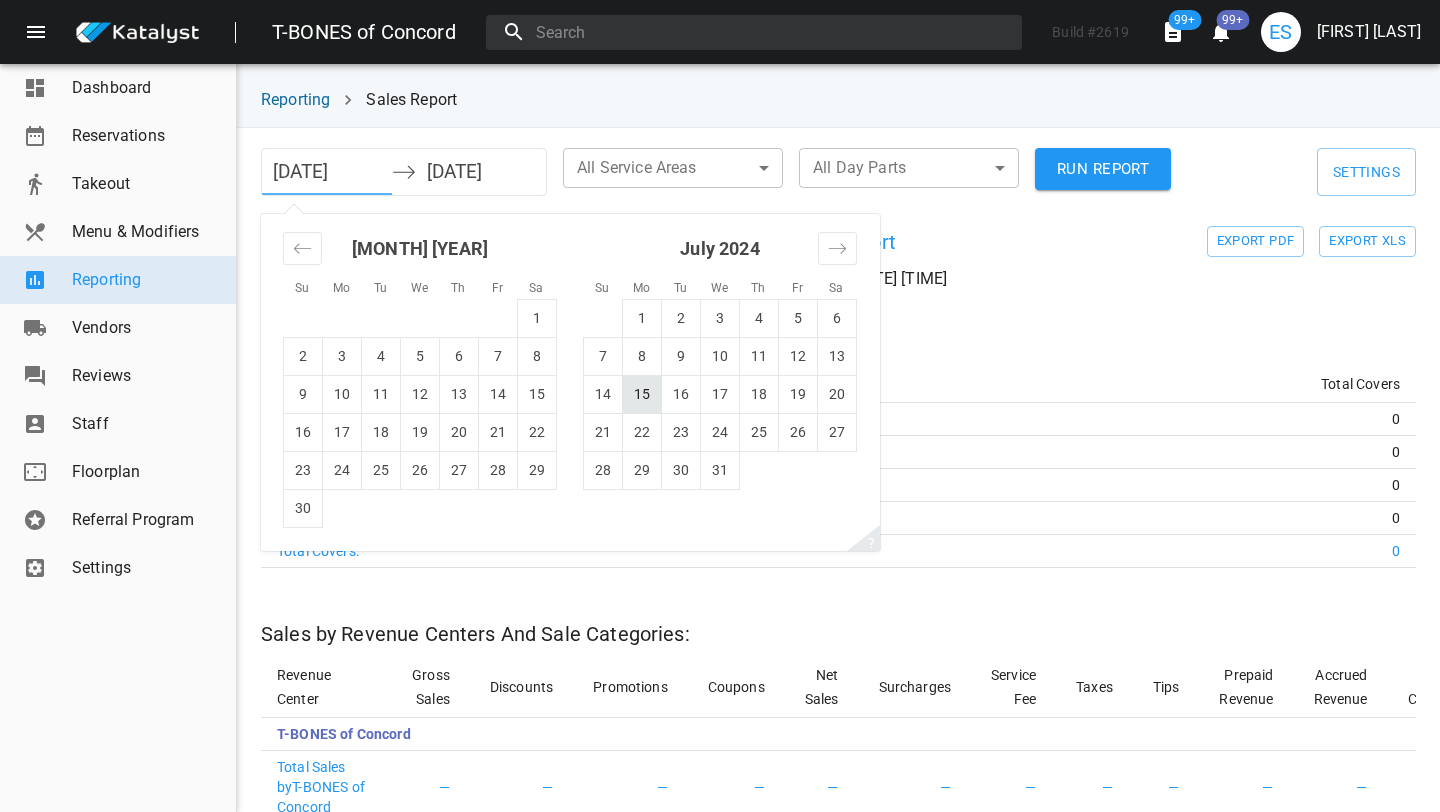 click on "15" at bounding box center [642, 394] 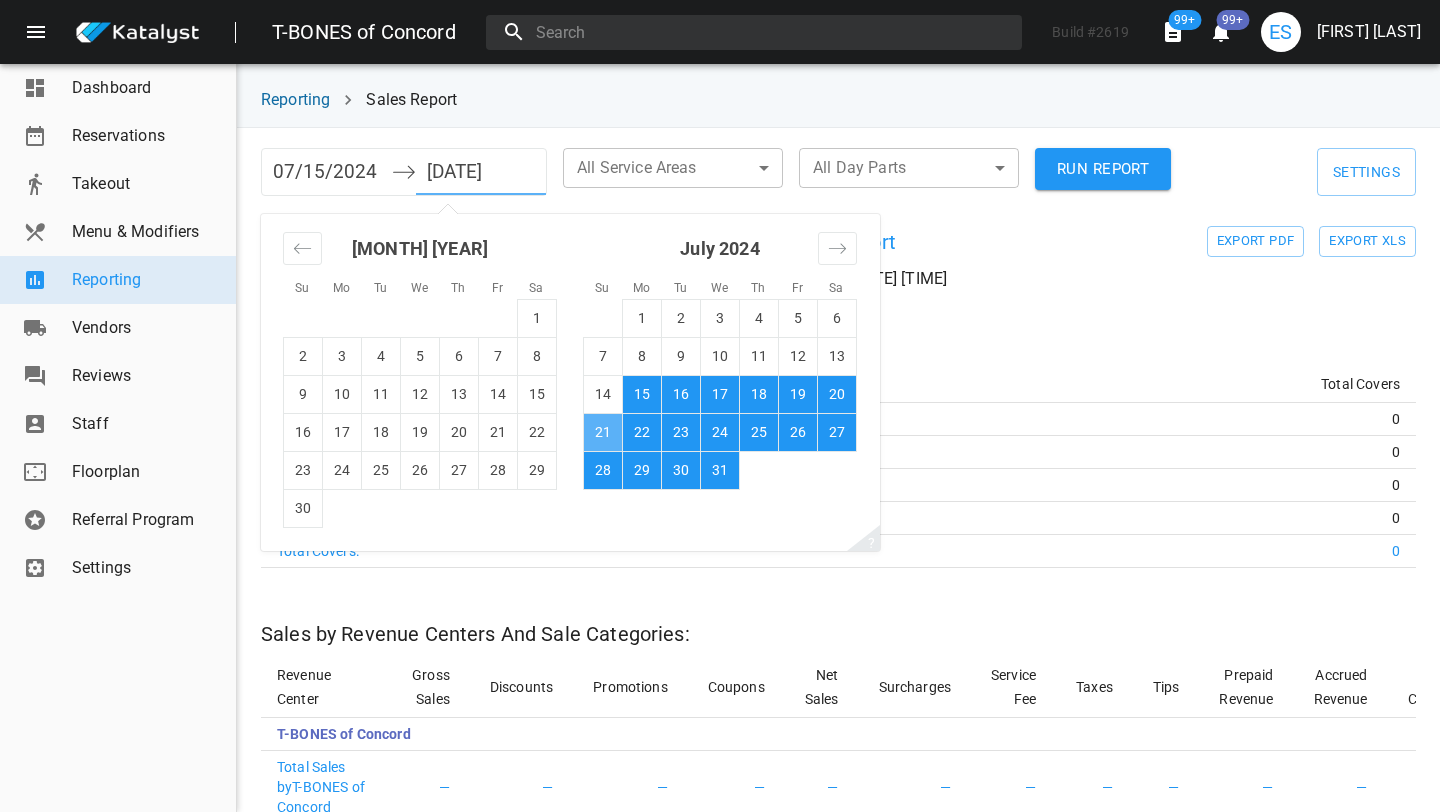 click on "21" at bounding box center (603, 432) 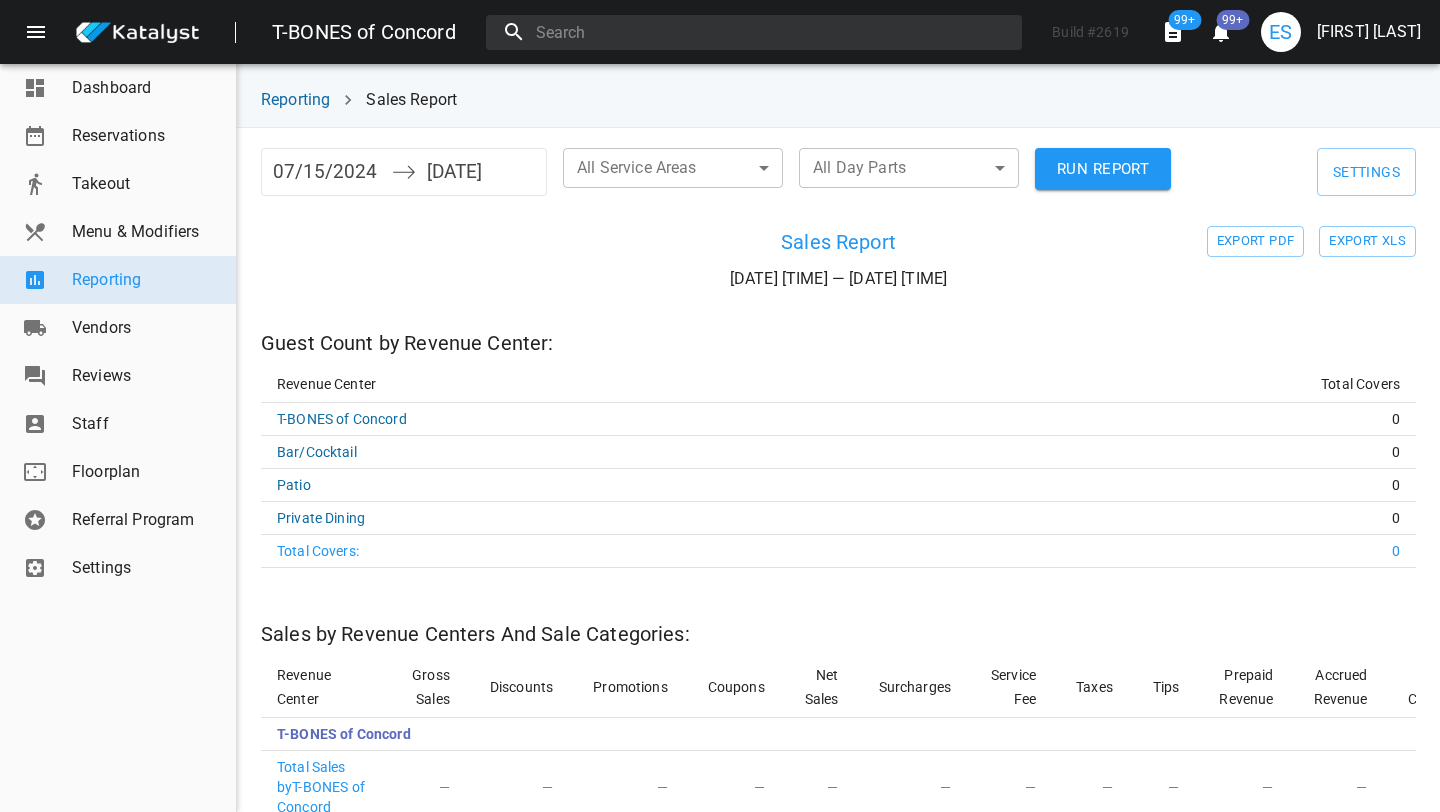 click on "RUN REPORT" at bounding box center (1103, 169) 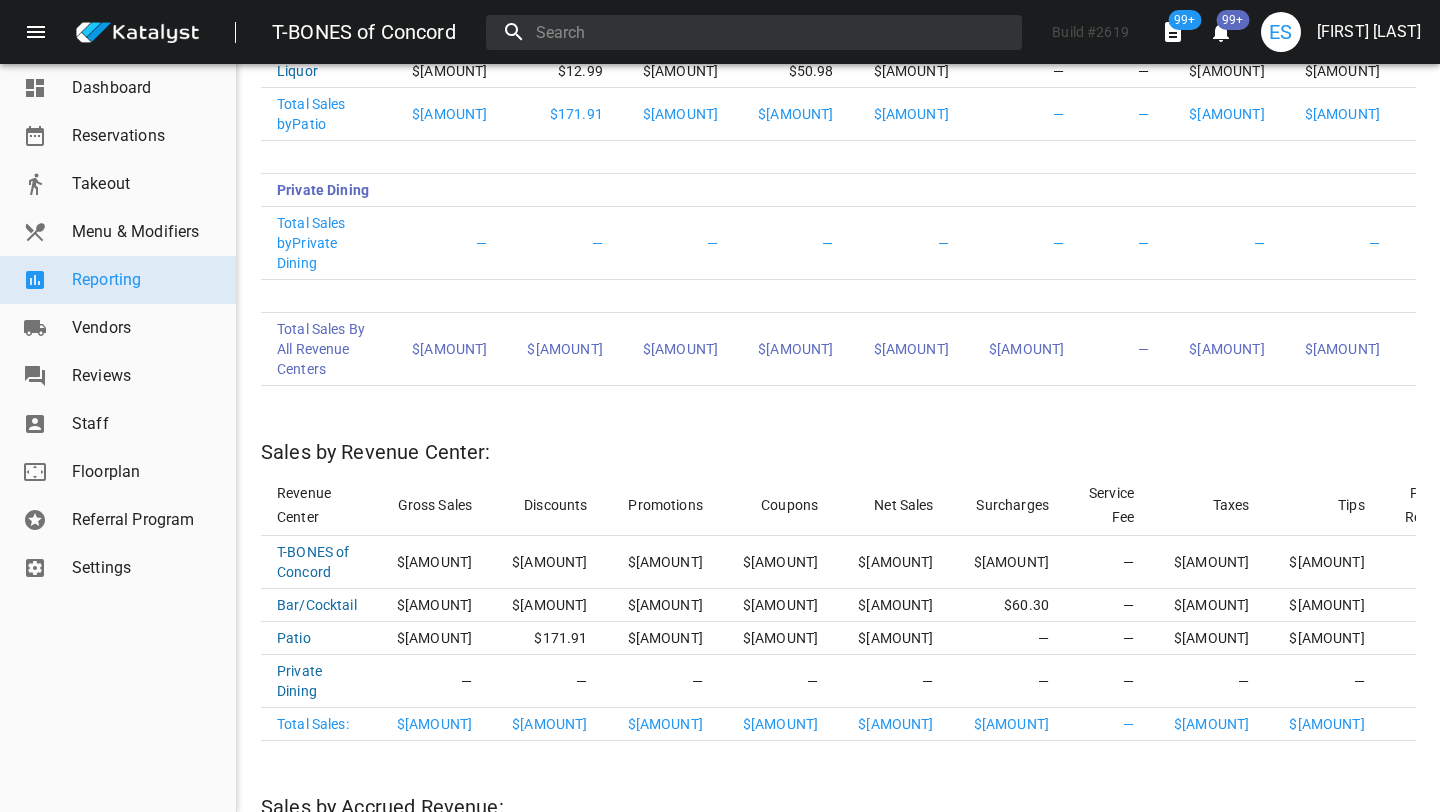 scroll, scrollTop: 1579, scrollLeft: 0, axis: vertical 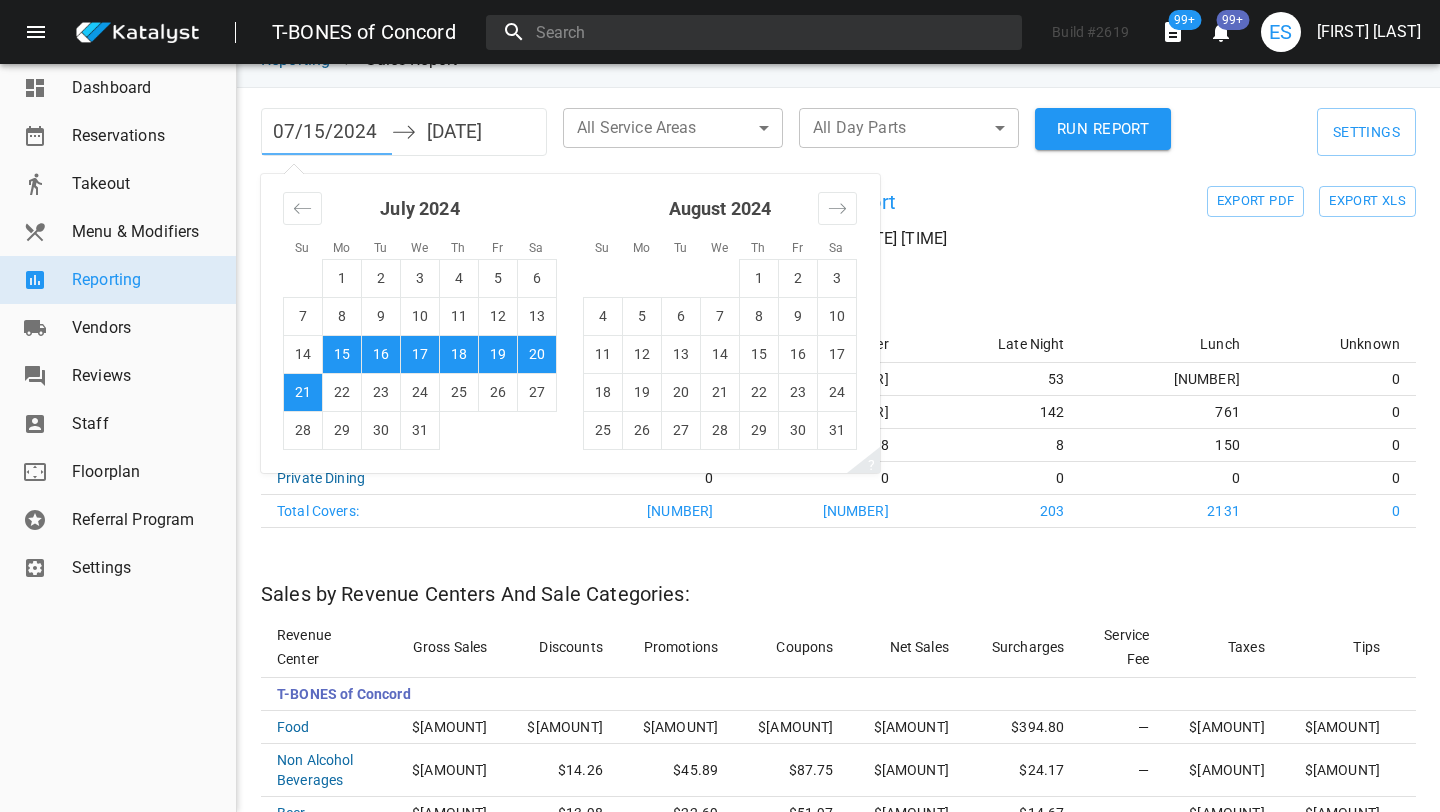 click on "07/15/2024" at bounding box center (327, 132) 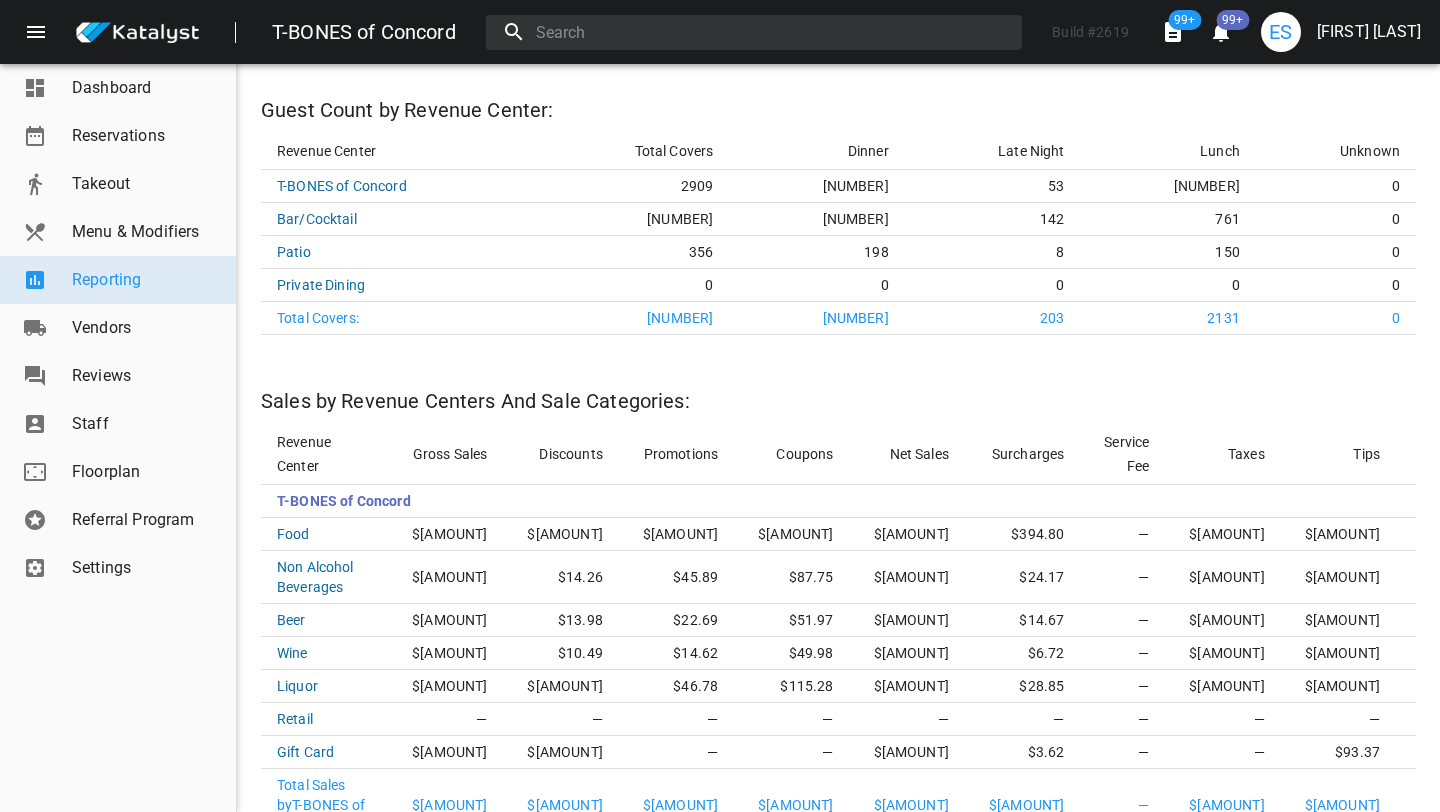 scroll, scrollTop: 80, scrollLeft: 0, axis: vertical 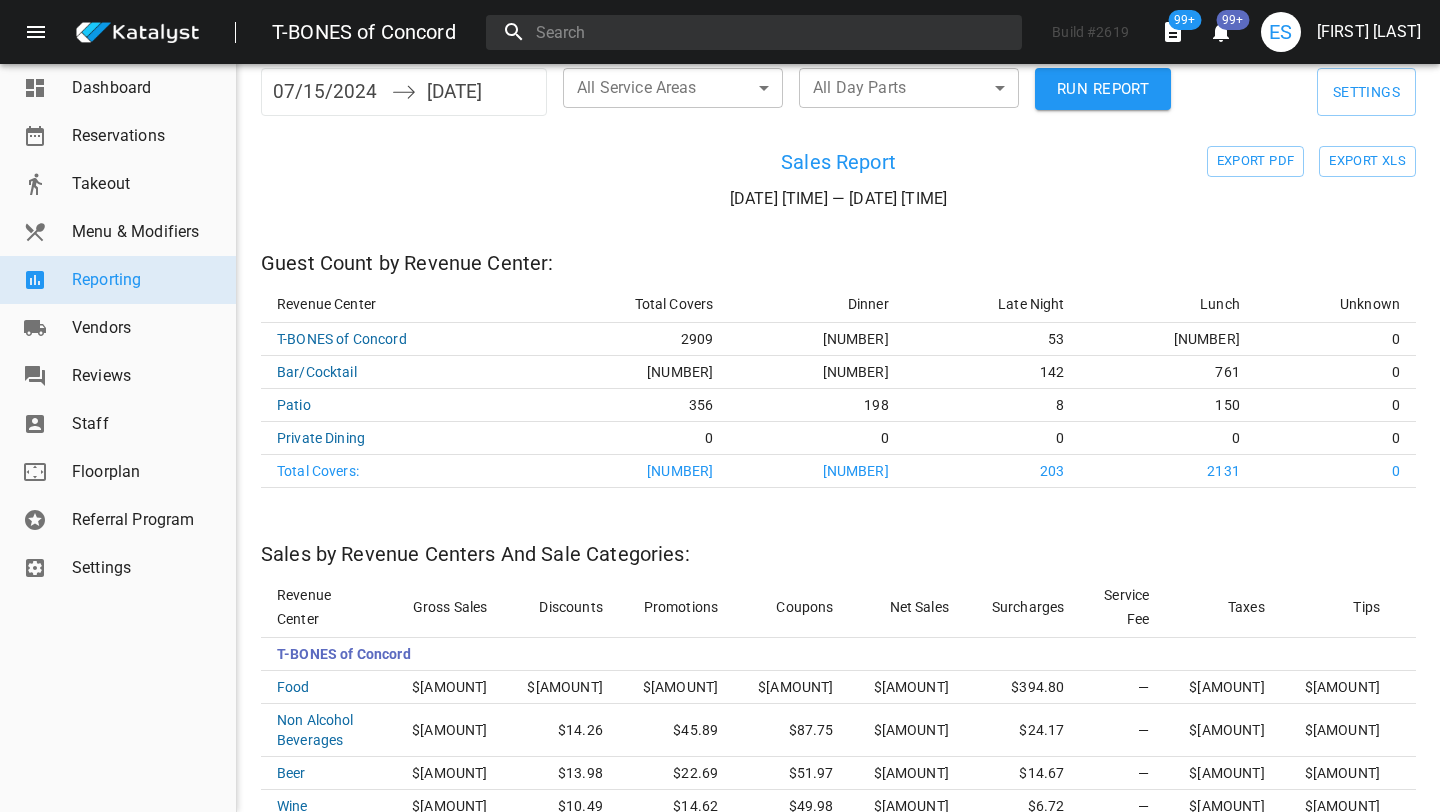 click on "07/15/2024" at bounding box center (327, 92) 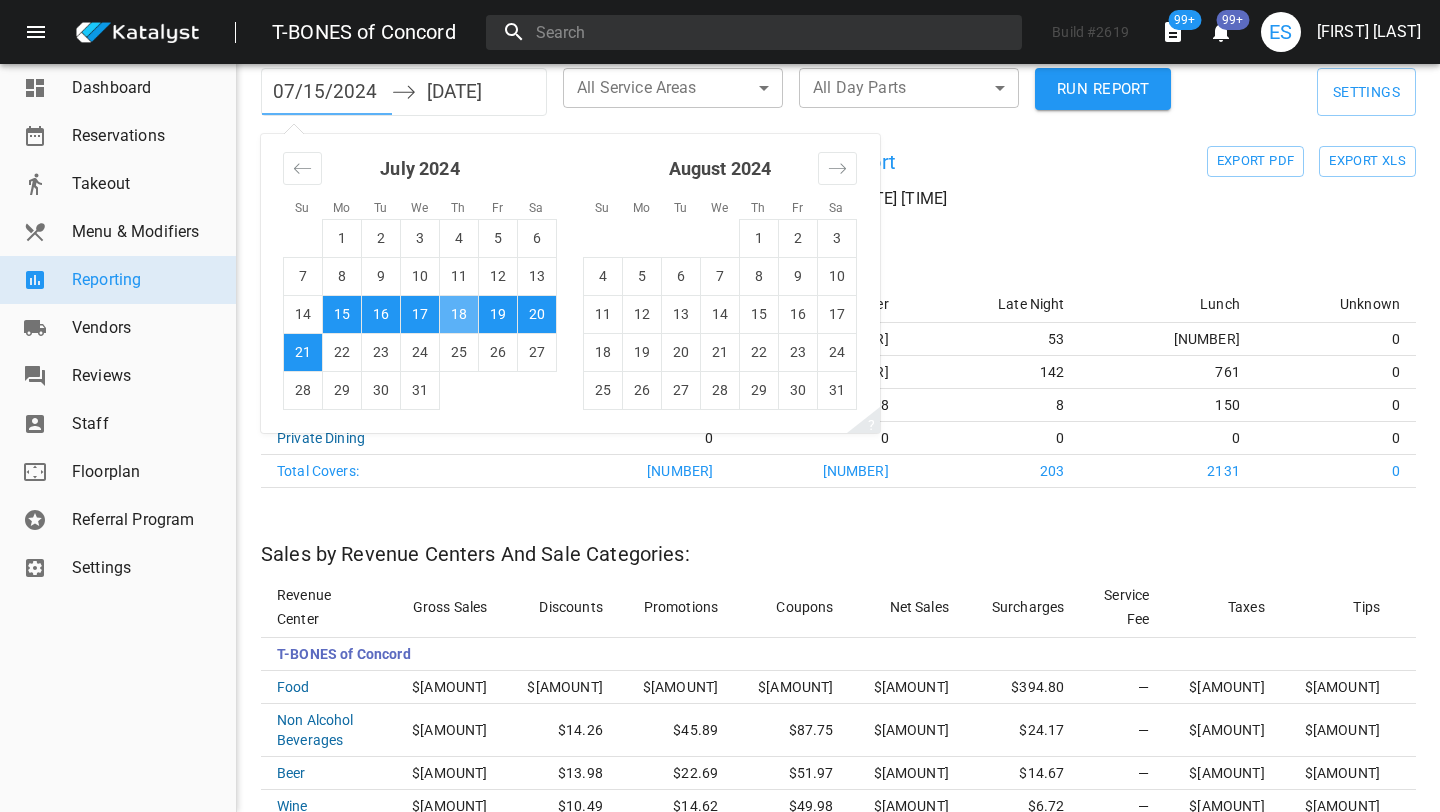 click on "18" at bounding box center [459, 314] 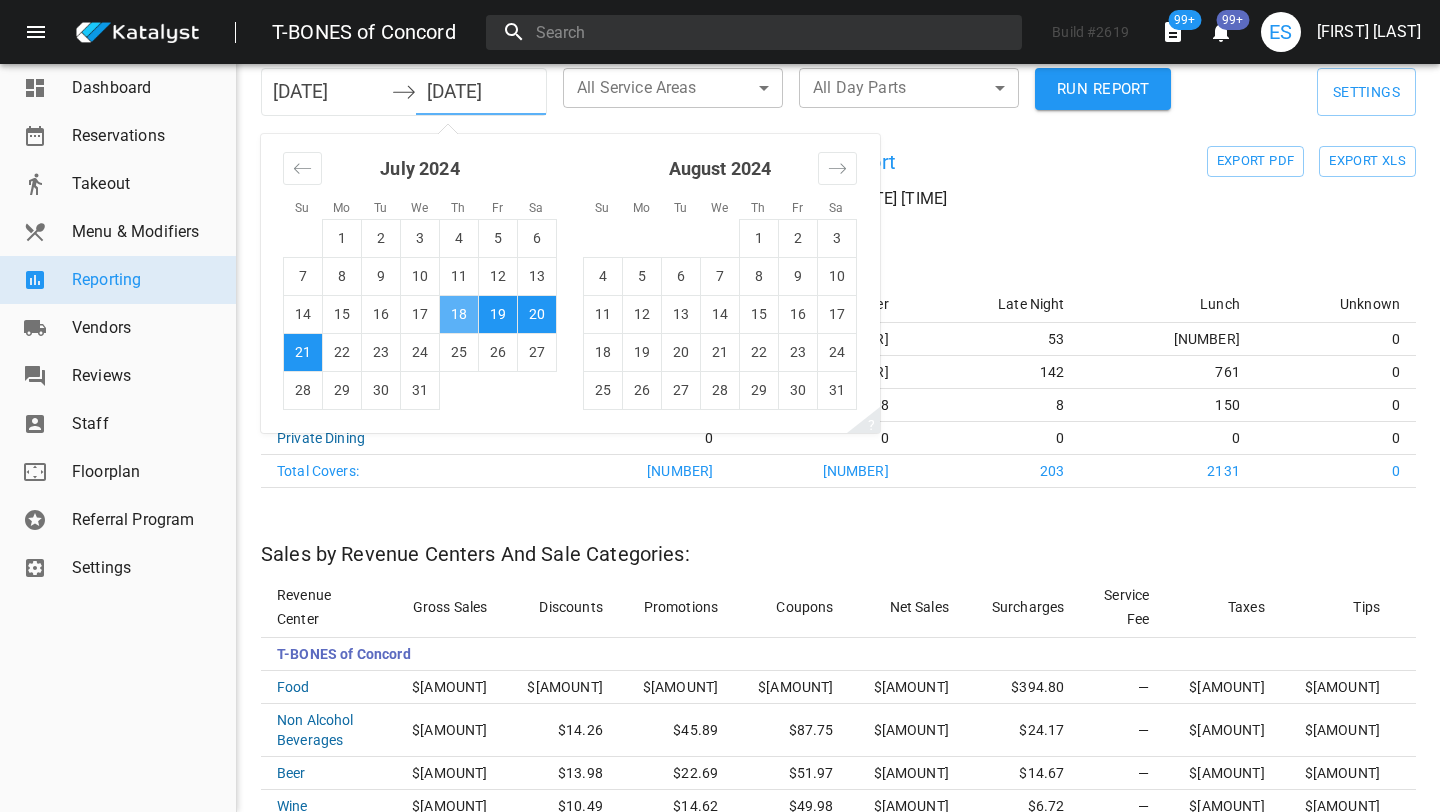 click on "18" at bounding box center [459, 314] 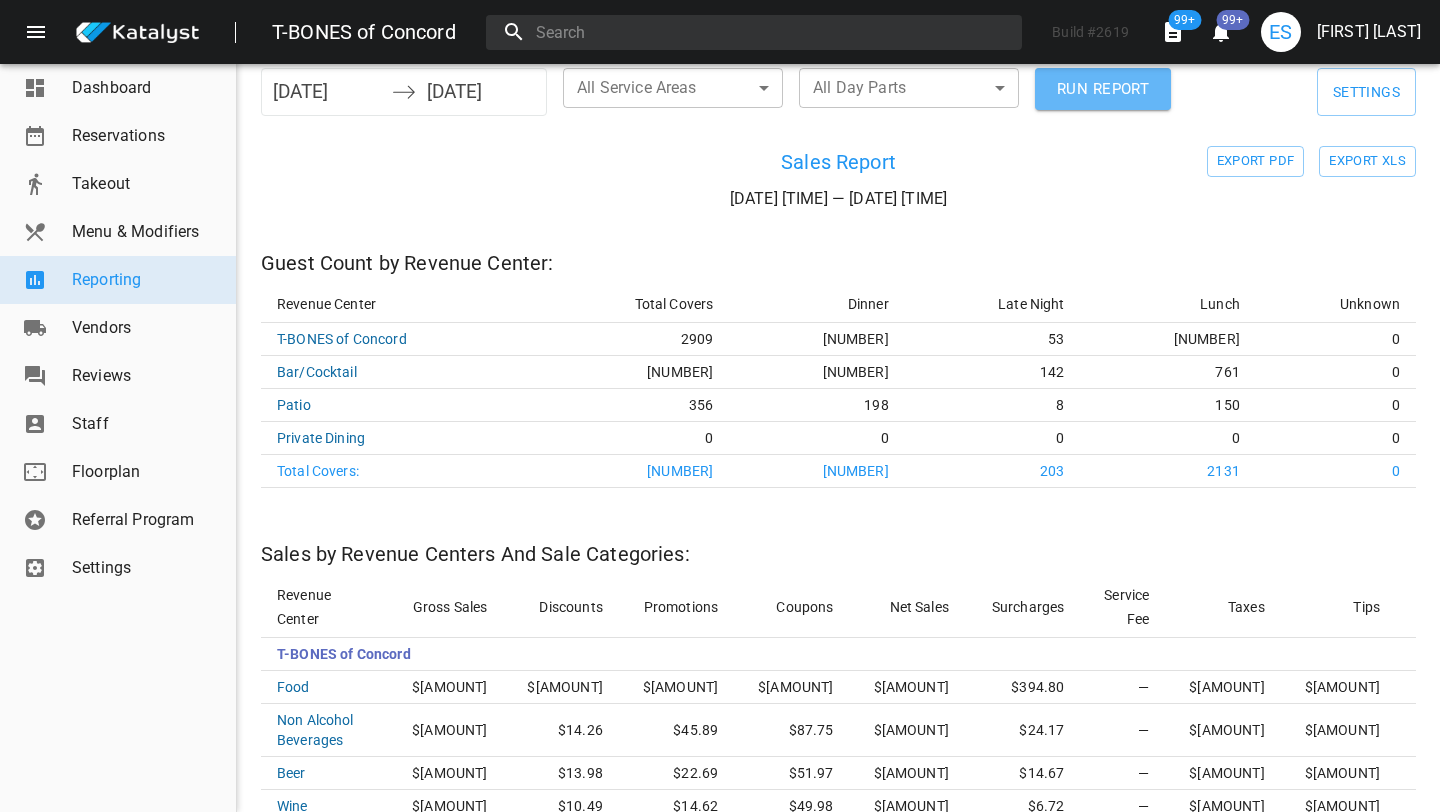 click on "RUN REPORT" at bounding box center (1103, 89) 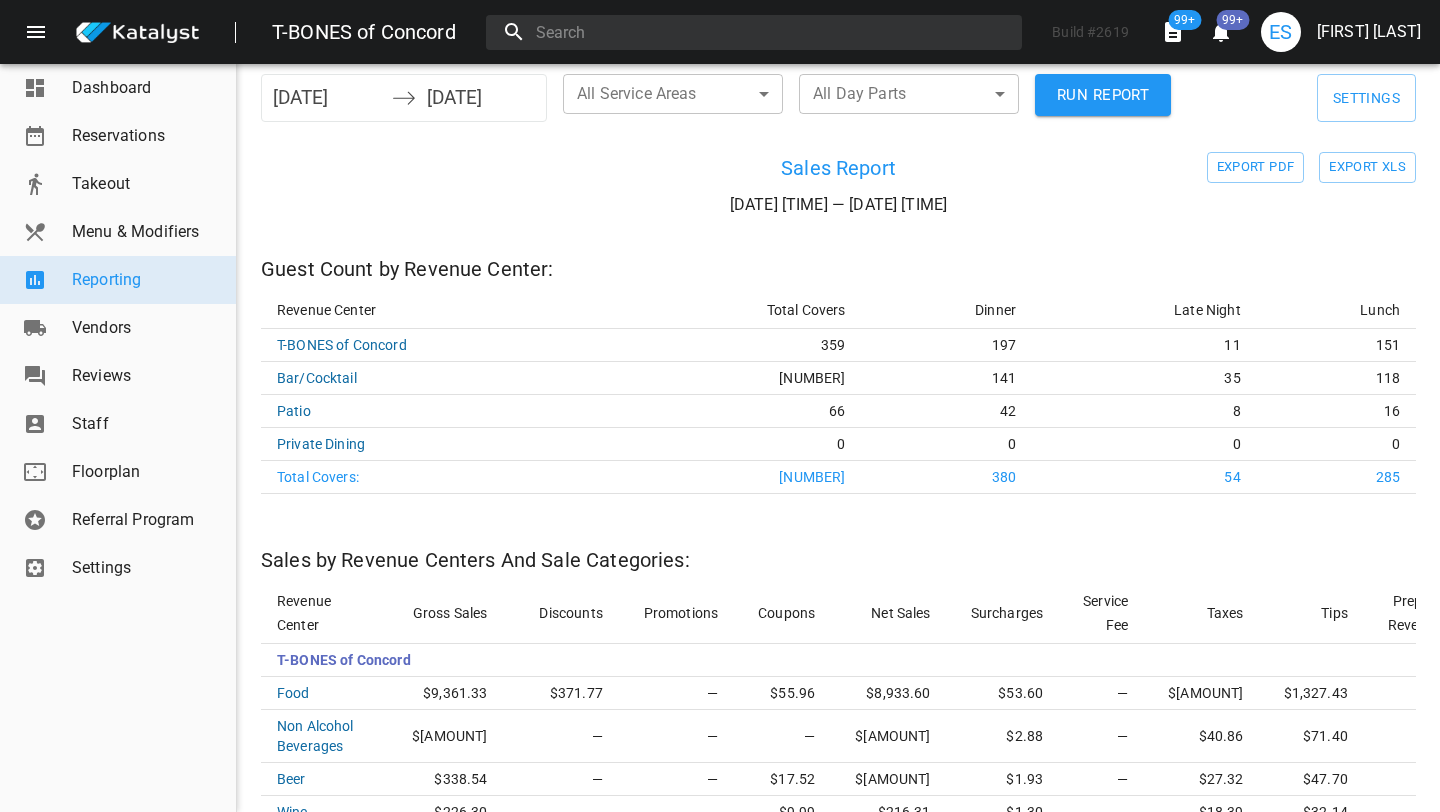 scroll, scrollTop: 0, scrollLeft: 0, axis: both 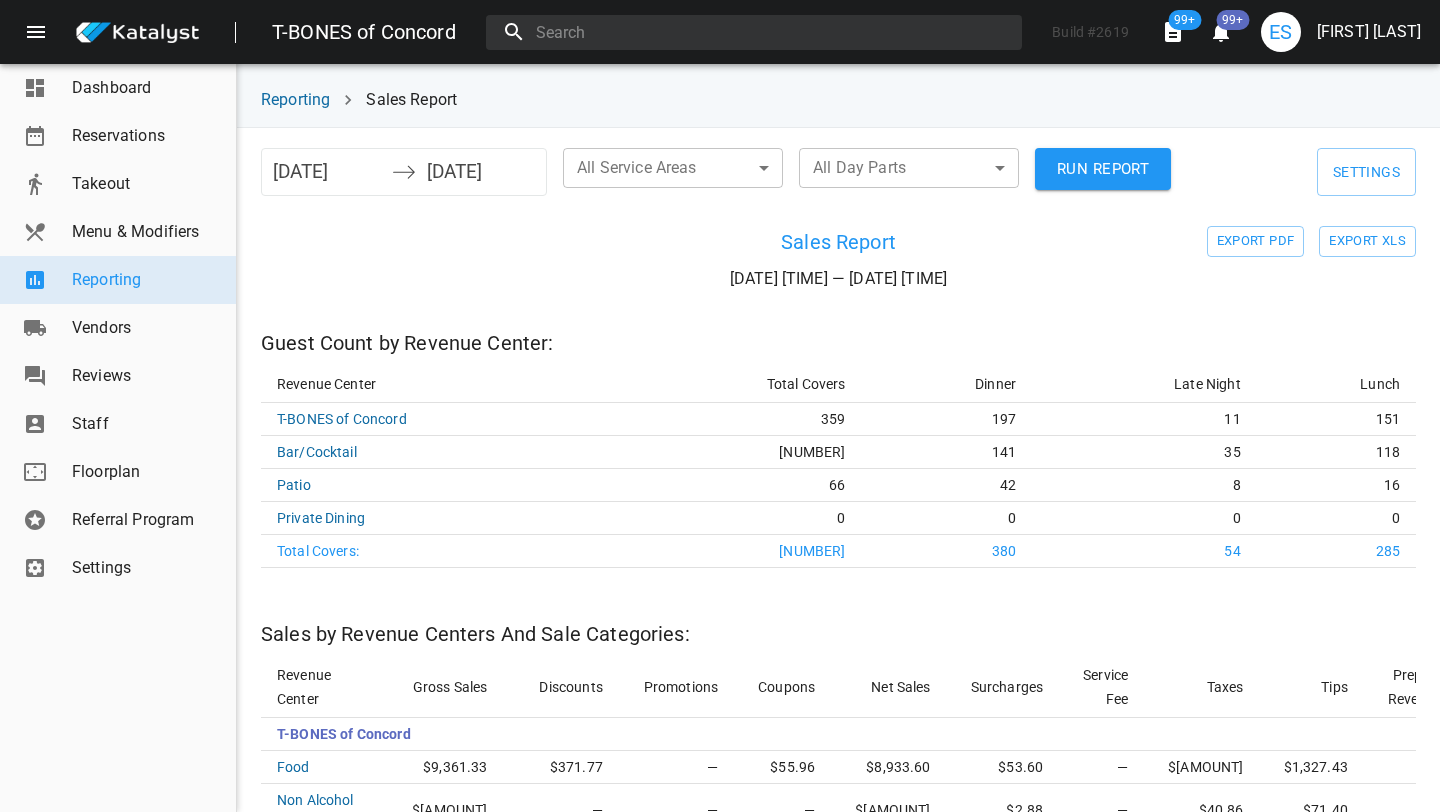 type 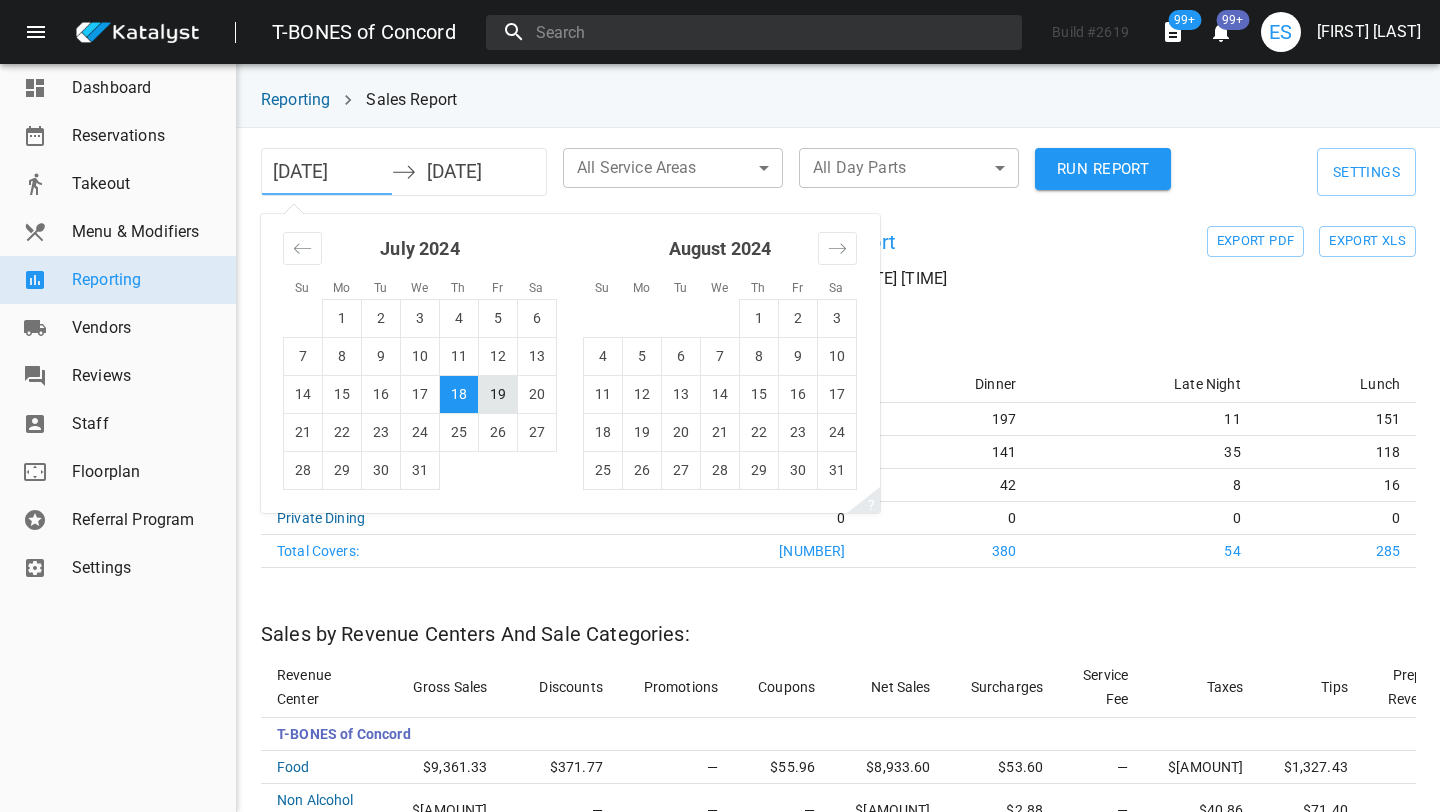 click on "19" at bounding box center [498, 394] 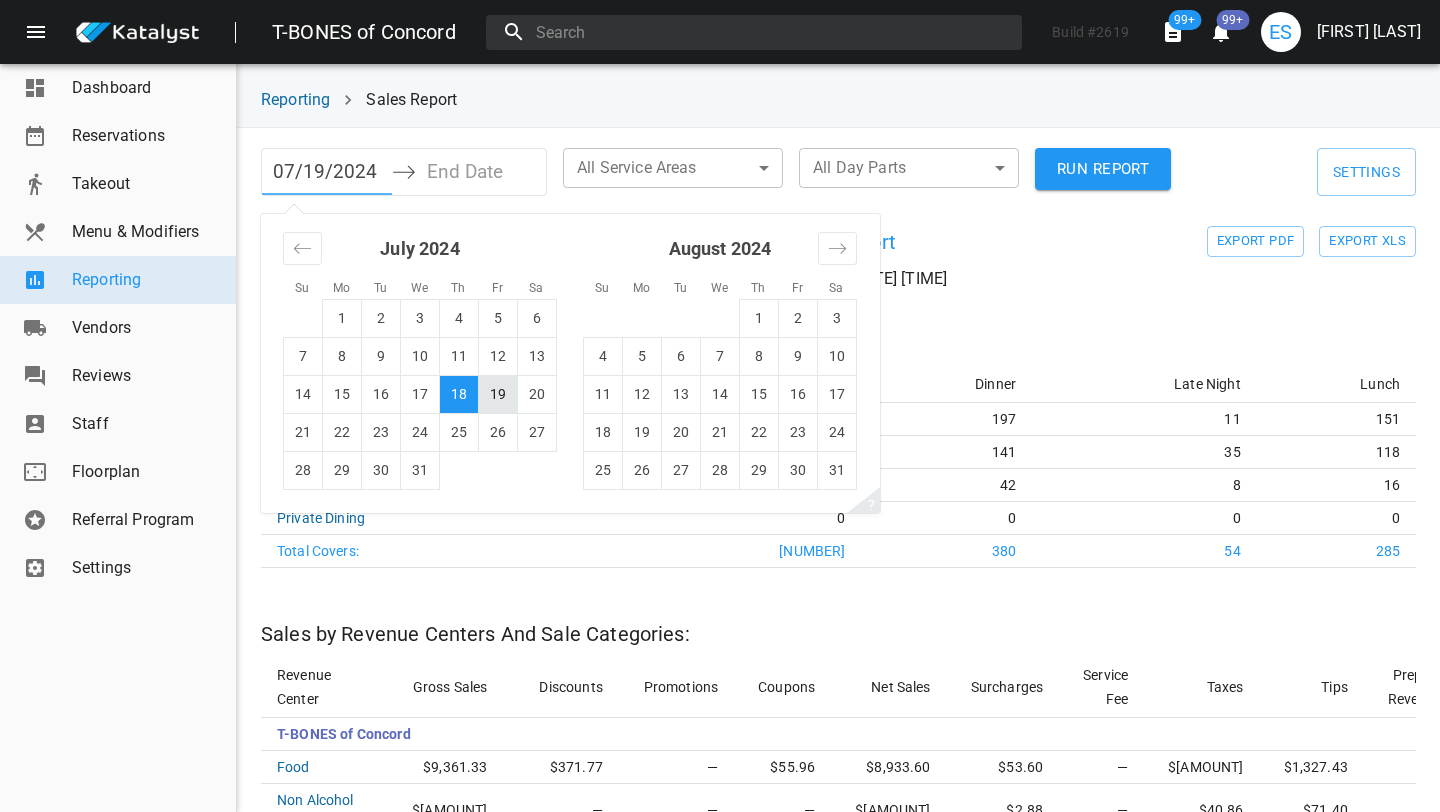 click on "19" at bounding box center (498, 394) 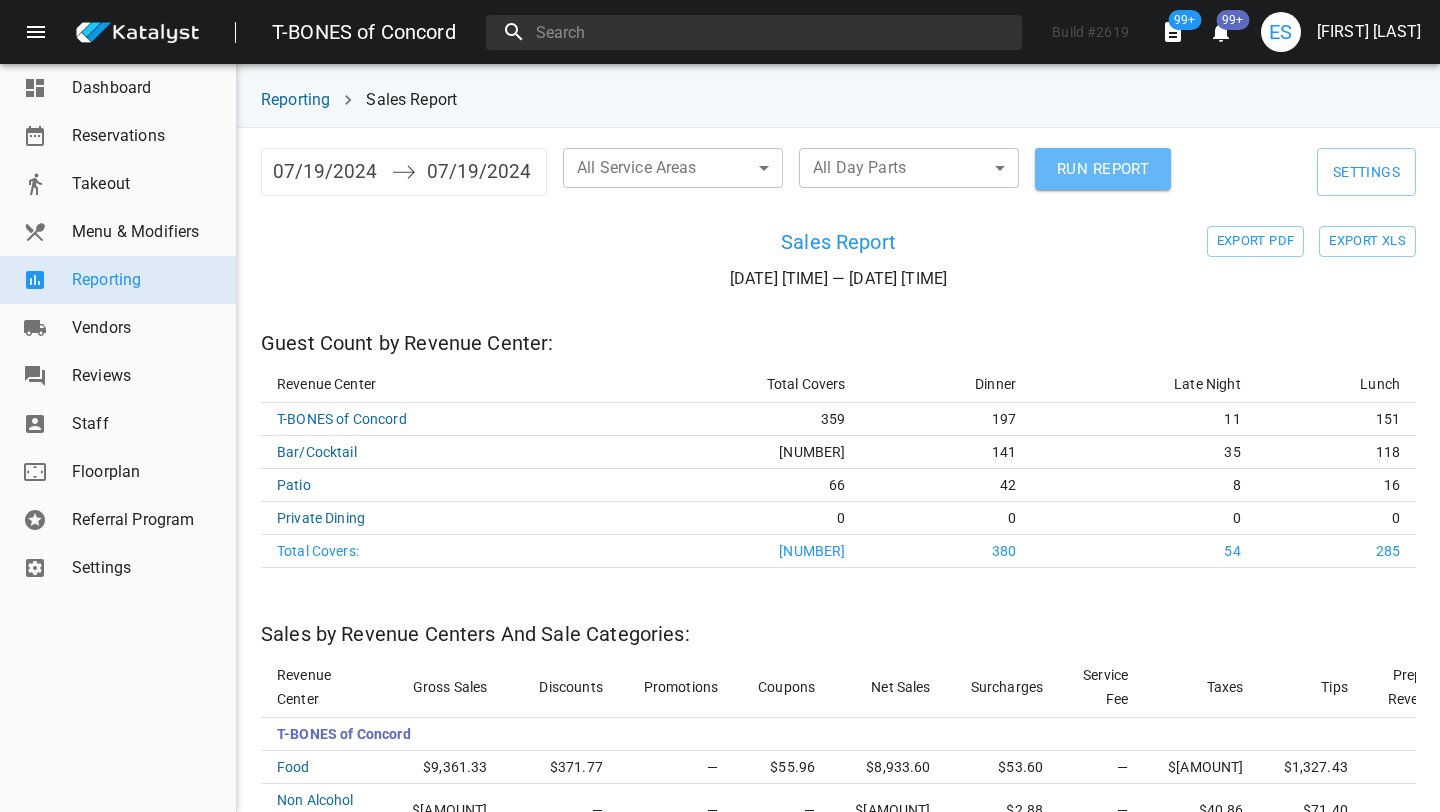 click on "RUN REPORT" at bounding box center [1103, 169] 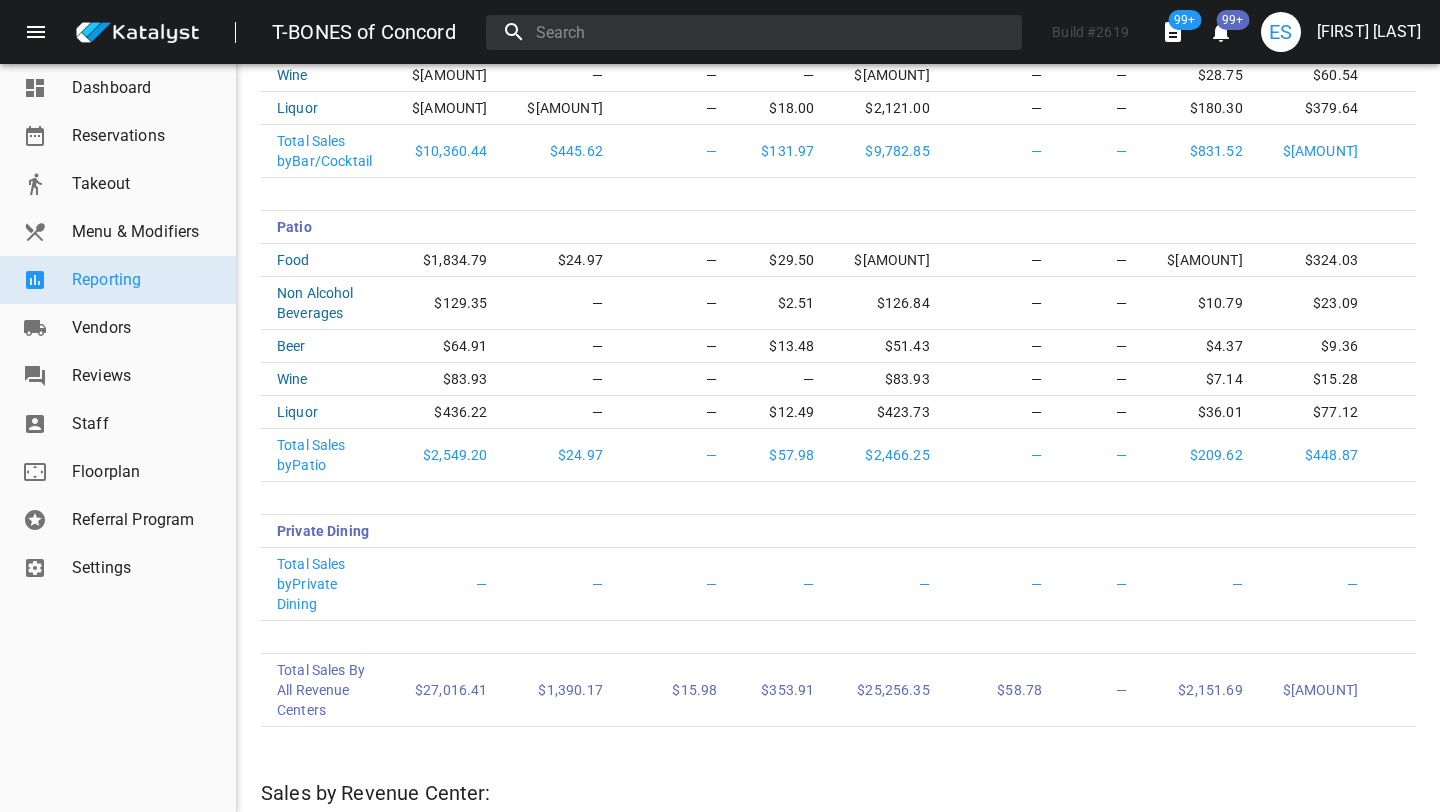 scroll, scrollTop: 1207, scrollLeft: 0, axis: vertical 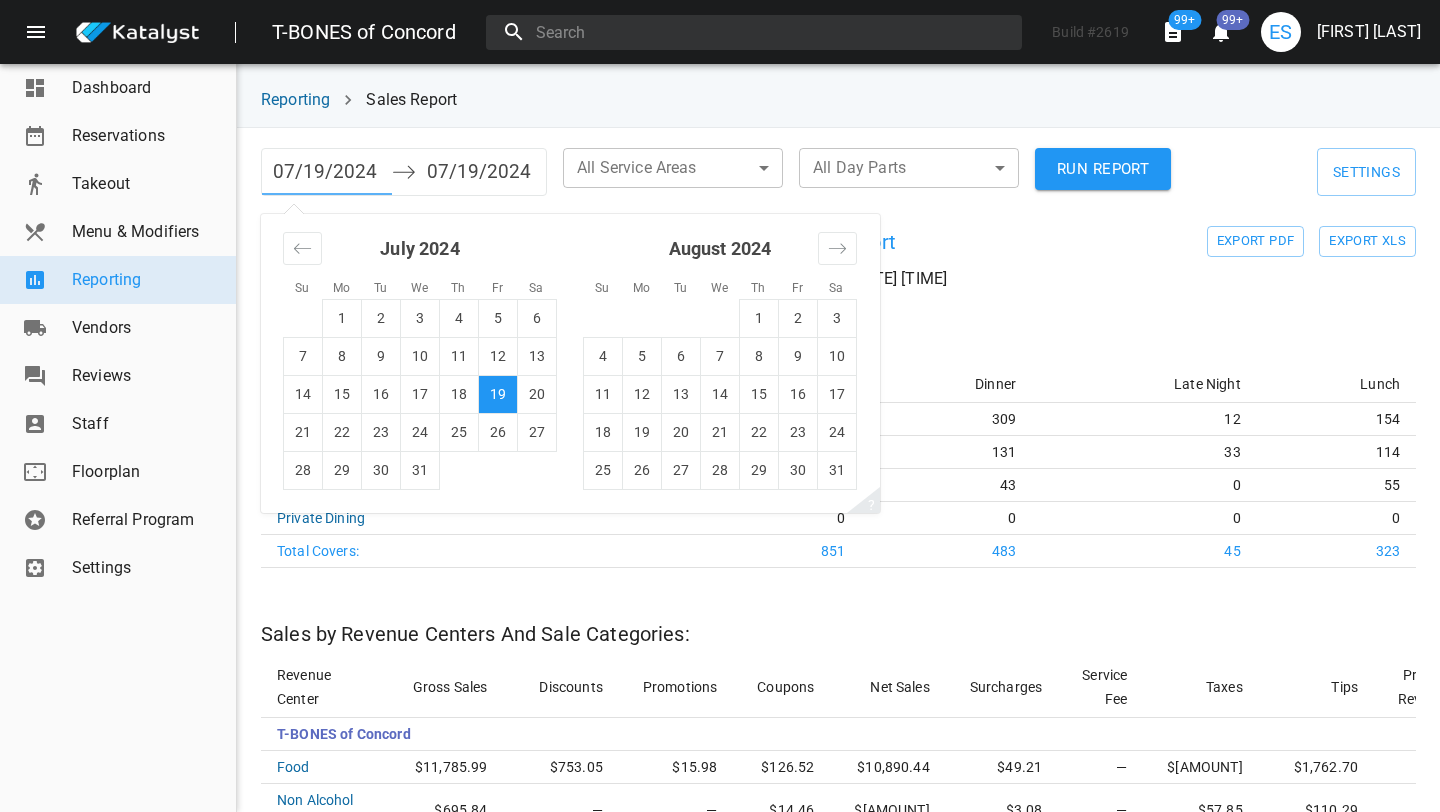click on "07/19/2024" at bounding box center [327, 172] 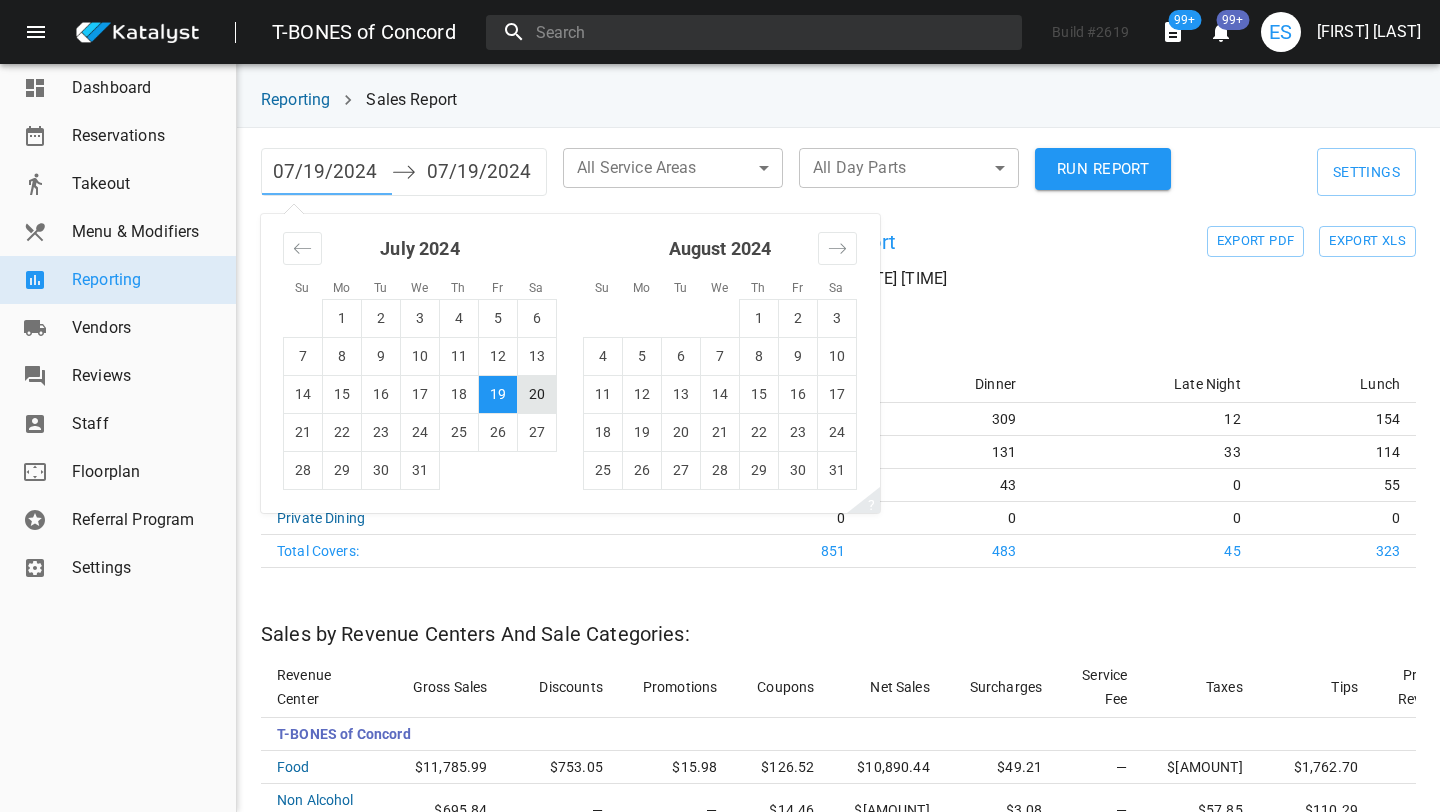 click on "20" at bounding box center (537, 394) 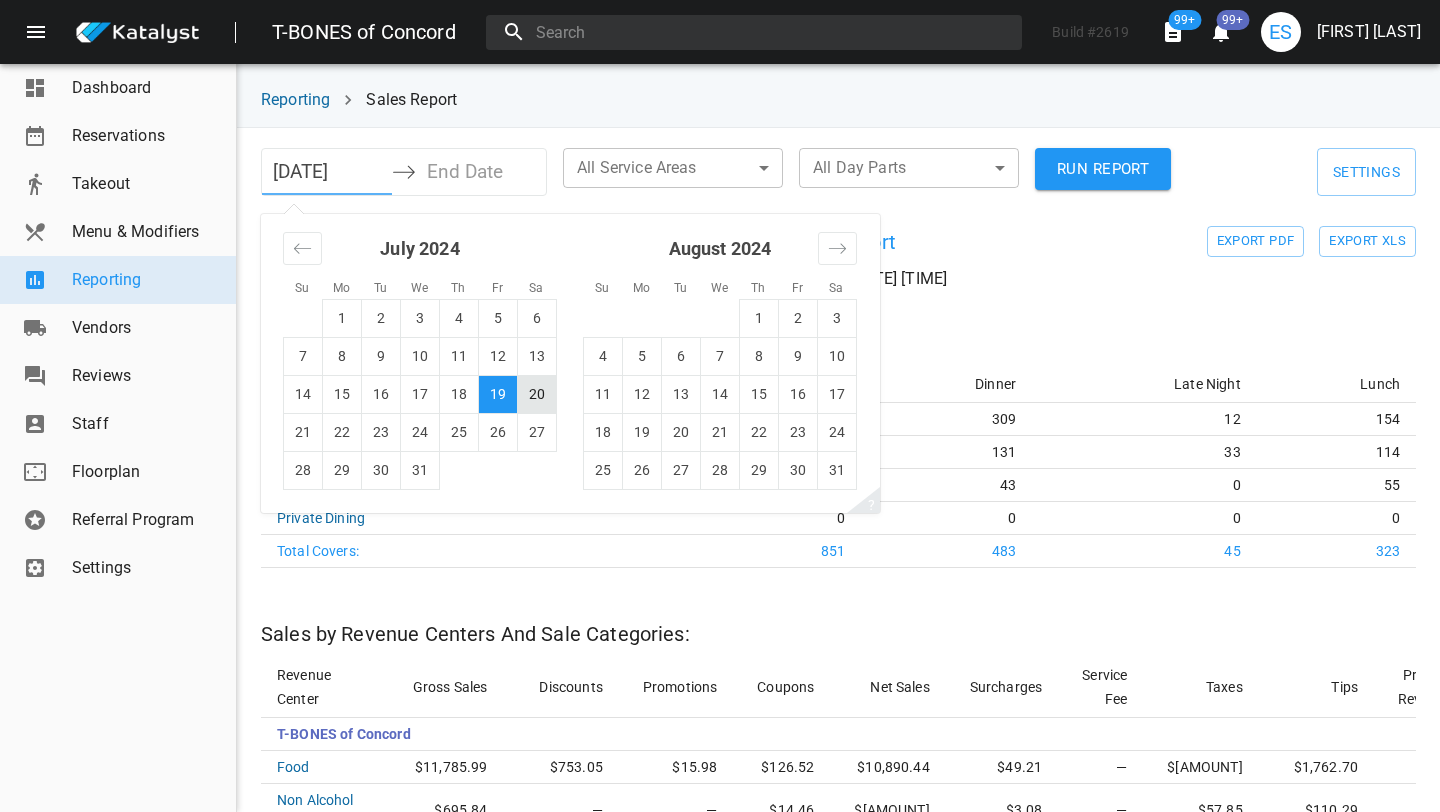 click on "20" at bounding box center (537, 394) 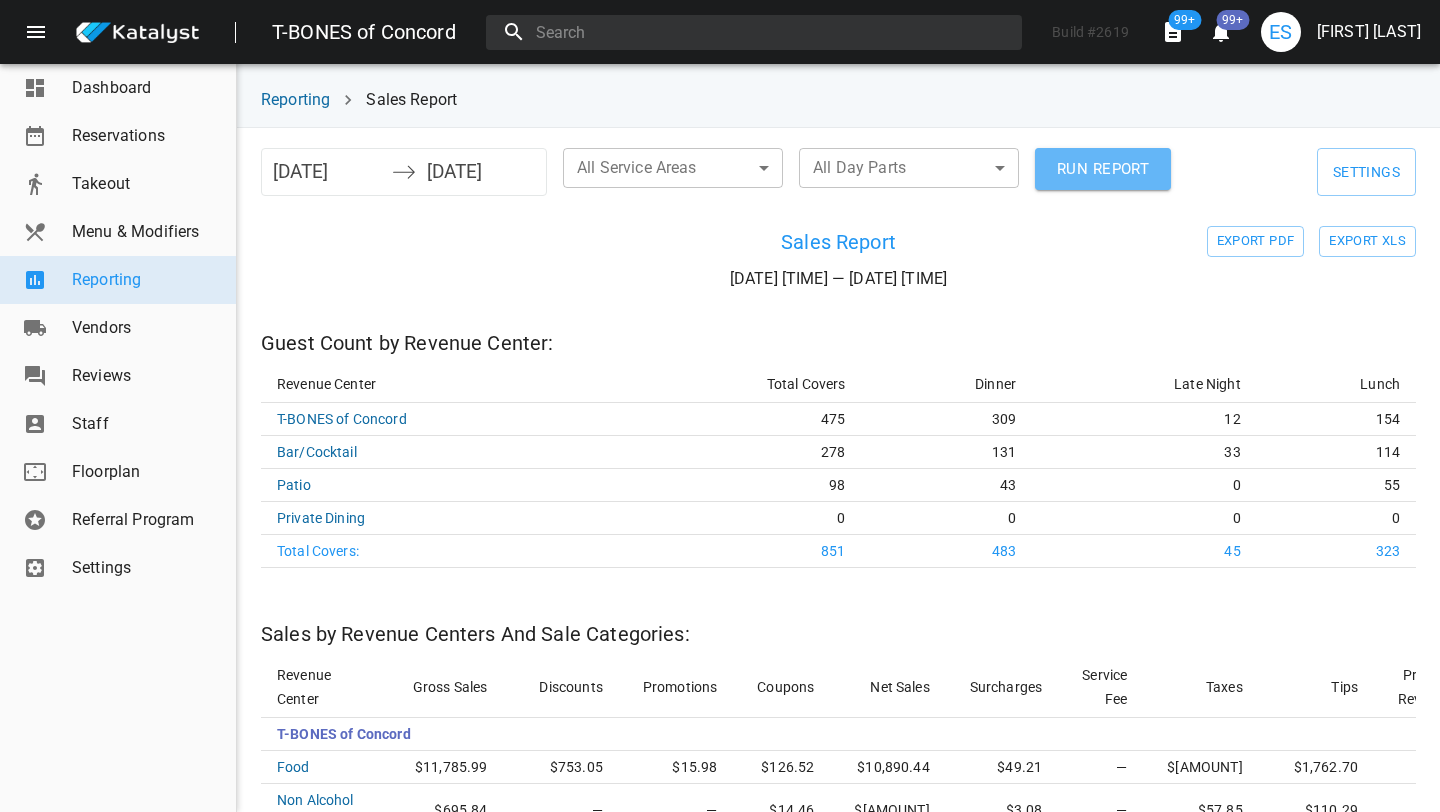 click on "RUN REPORT" at bounding box center [1103, 169] 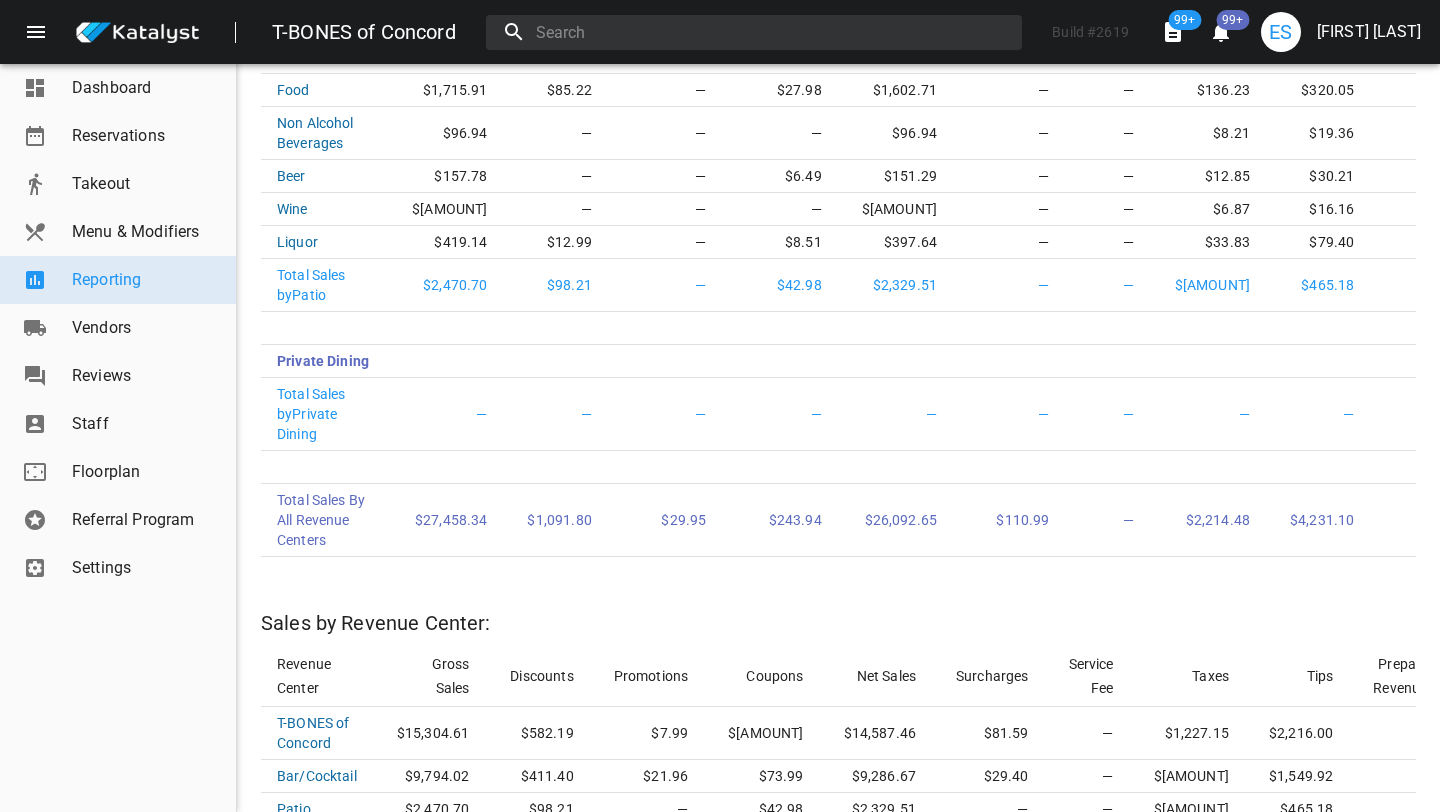 scroll, scrollTop: 1410, scrollLeft: 0, axis: vertical 